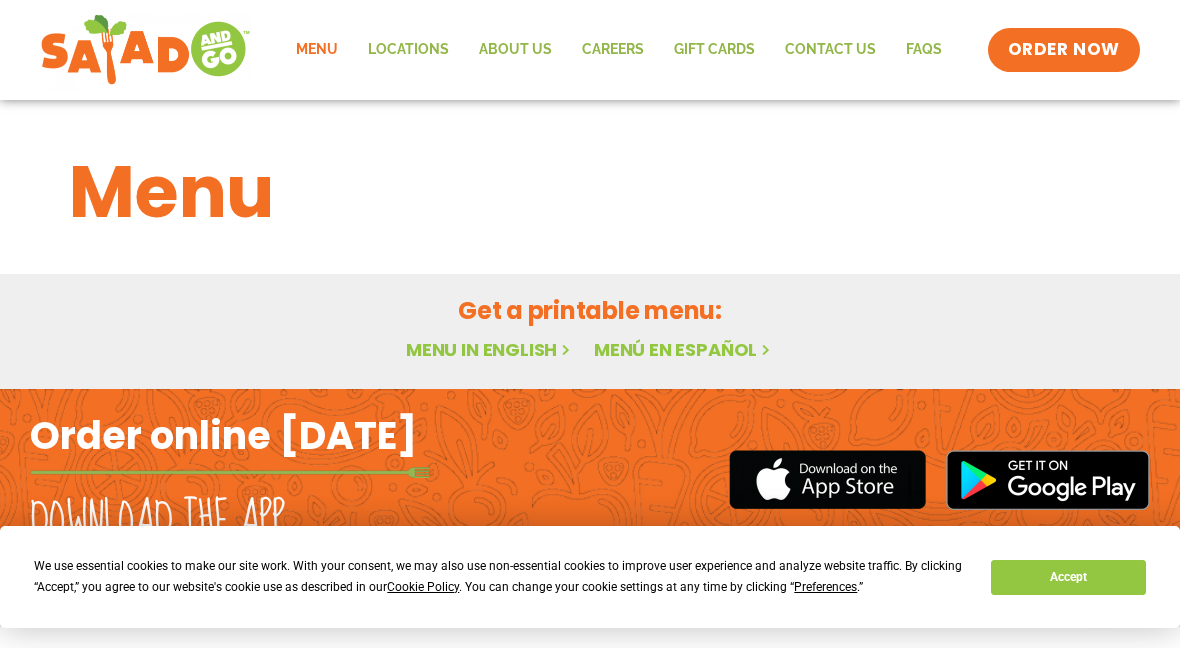scroll, scrollTop: 0, scrollLeft: 0, axis: both 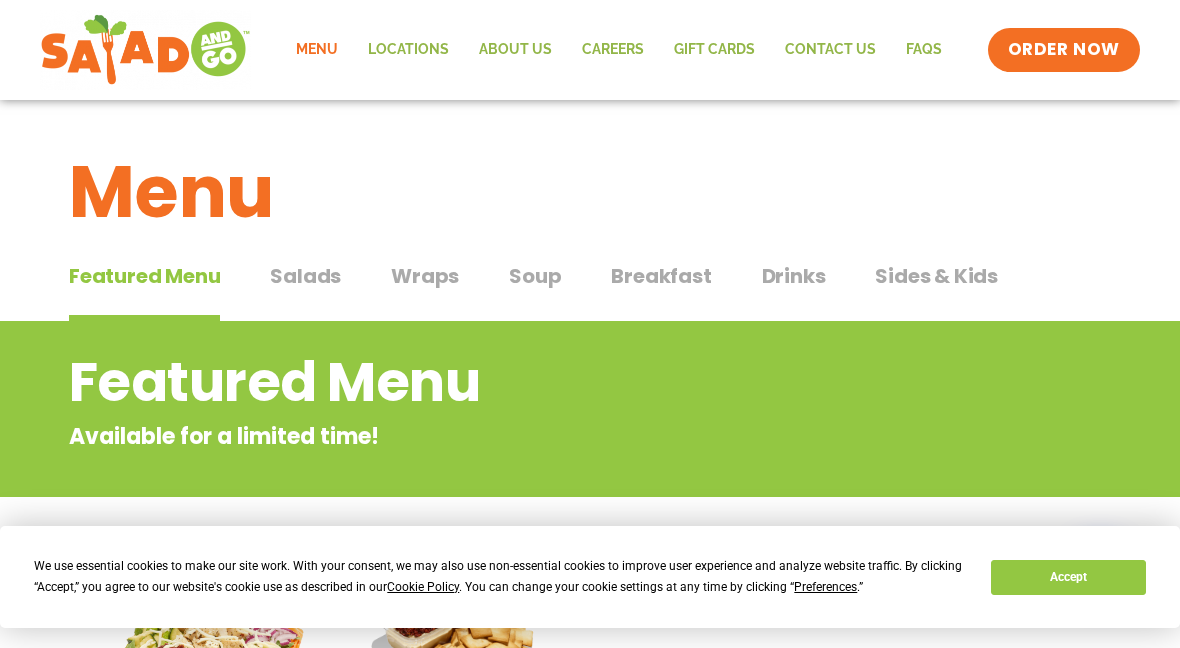 click on "Salads" at bounding box center [305, 276] 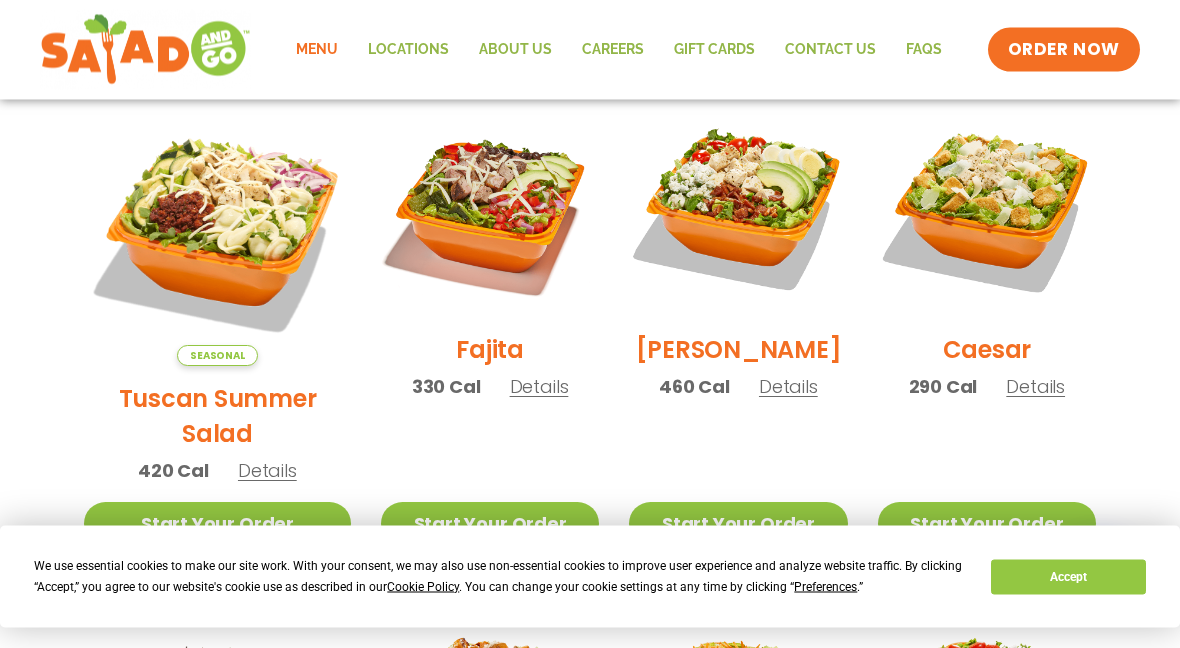 scroll, scrollTop: 566, scrollLeft: 0, axis: vertical 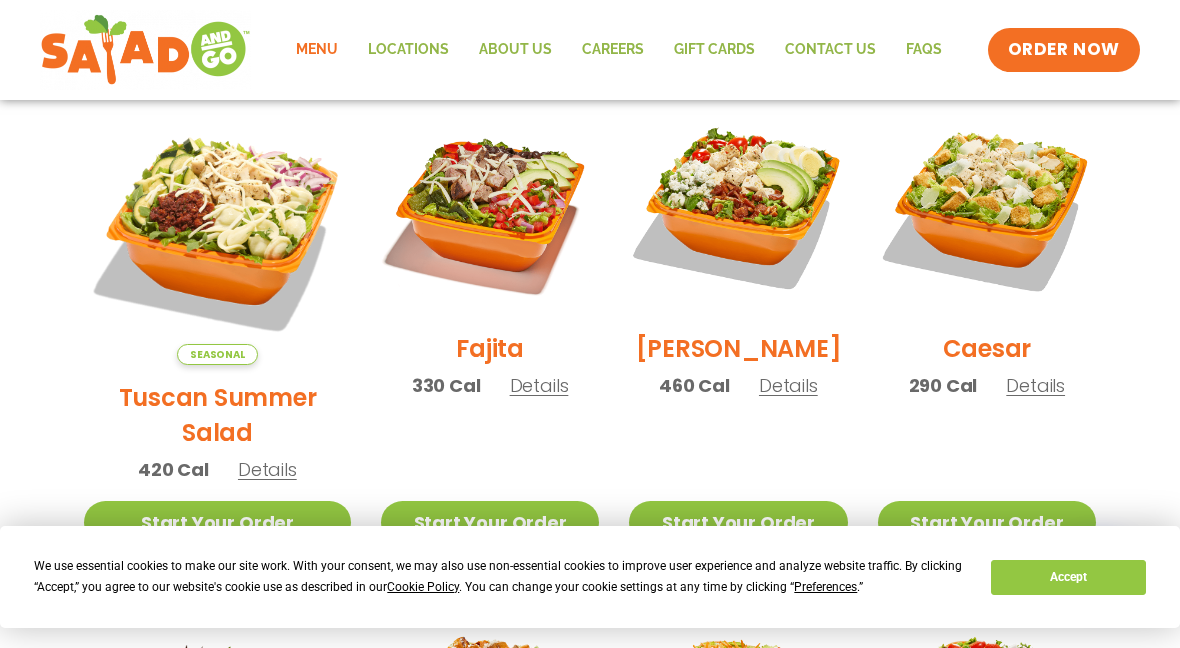 click at bounding box center [217, 231] 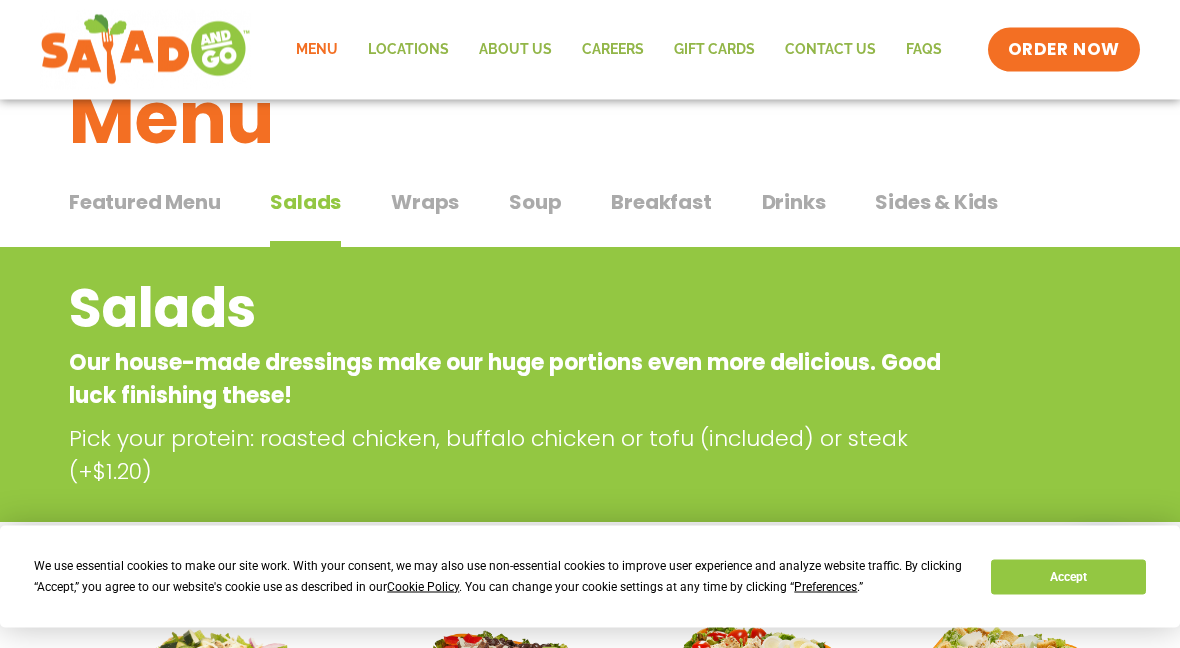 scroll, scrollTop: 0, scrollLeft: 0, axis: both 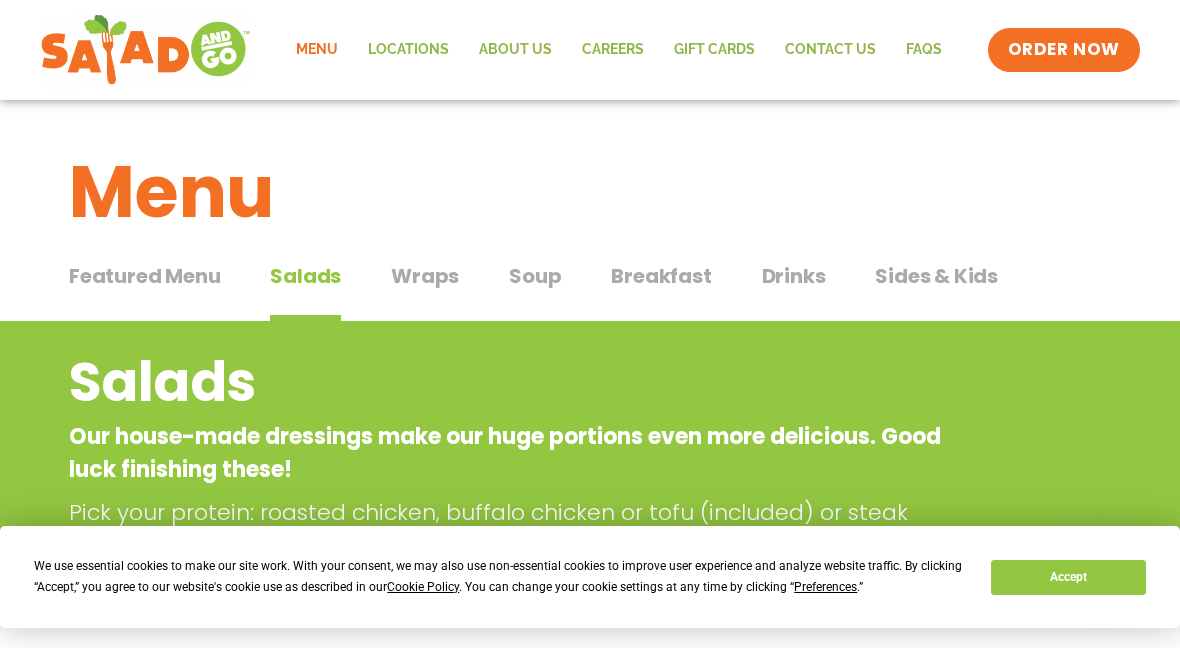 click on "Wraps" at bounding box center [425, 276] 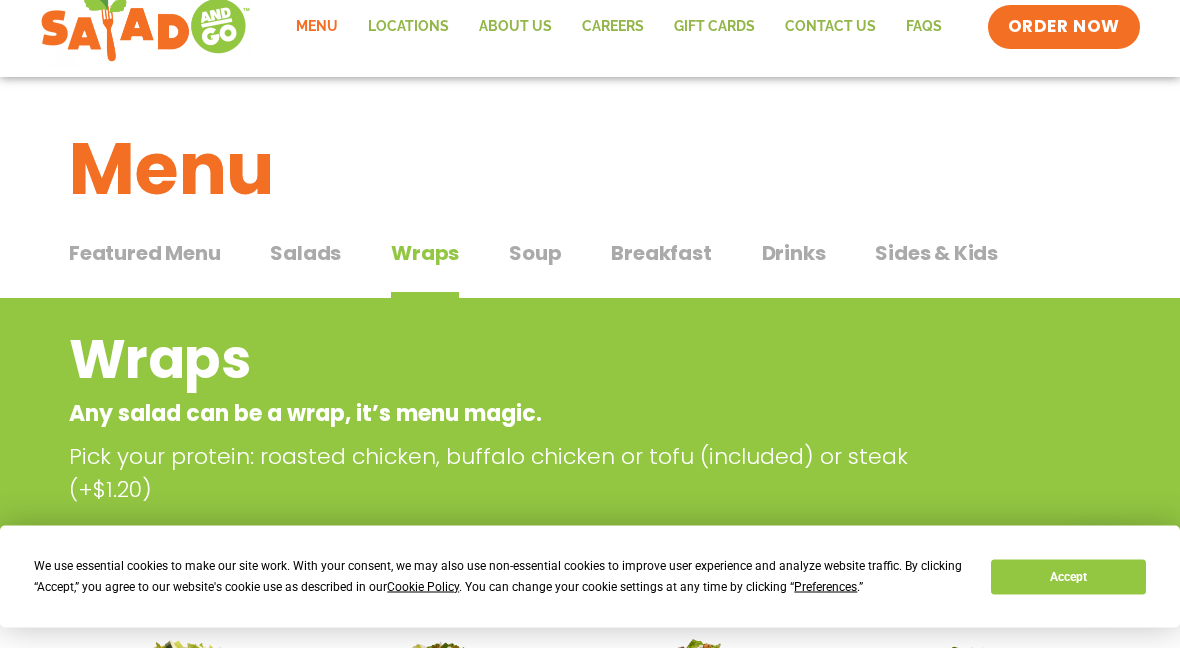scroll, scrollTop: 0, scrollLeft: 0, axis: both 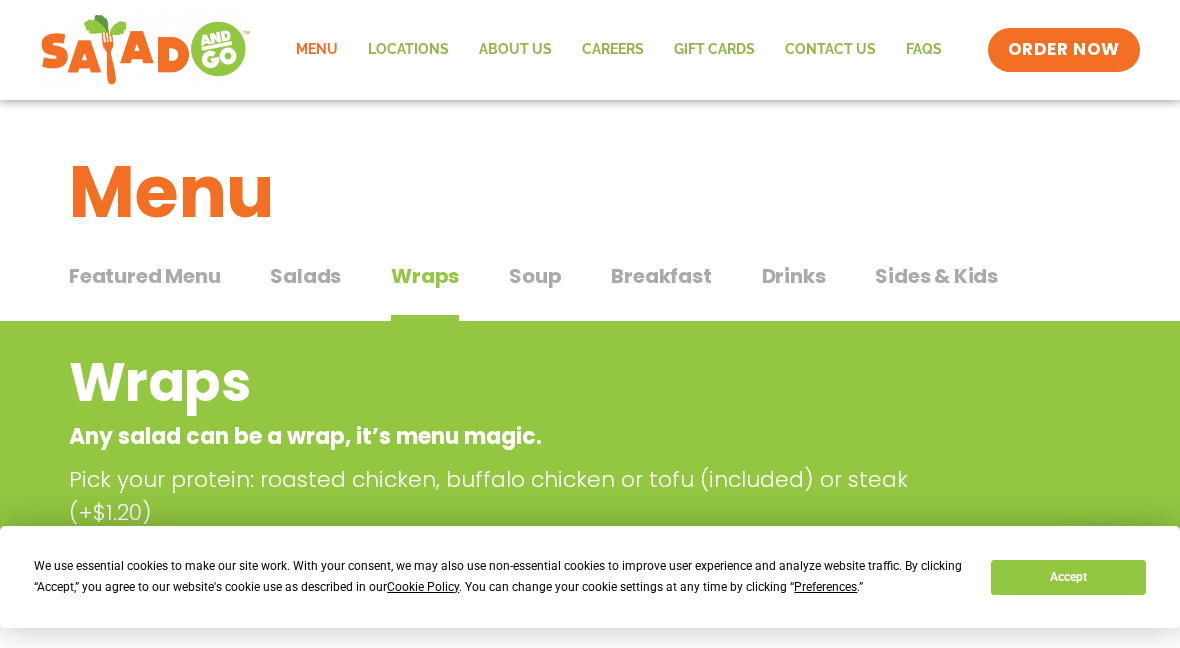 click on "Soup" at bounding box center (535, 276) 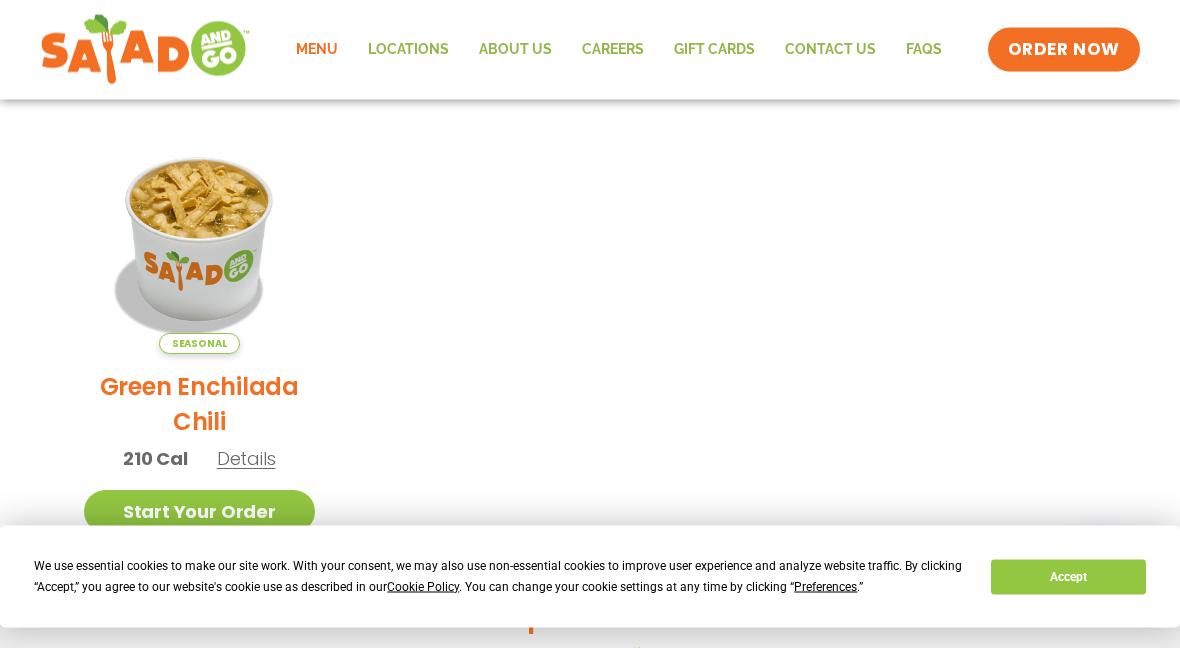 scroll, scrollTop: 475, scrollLeft: 0, axis: vertical 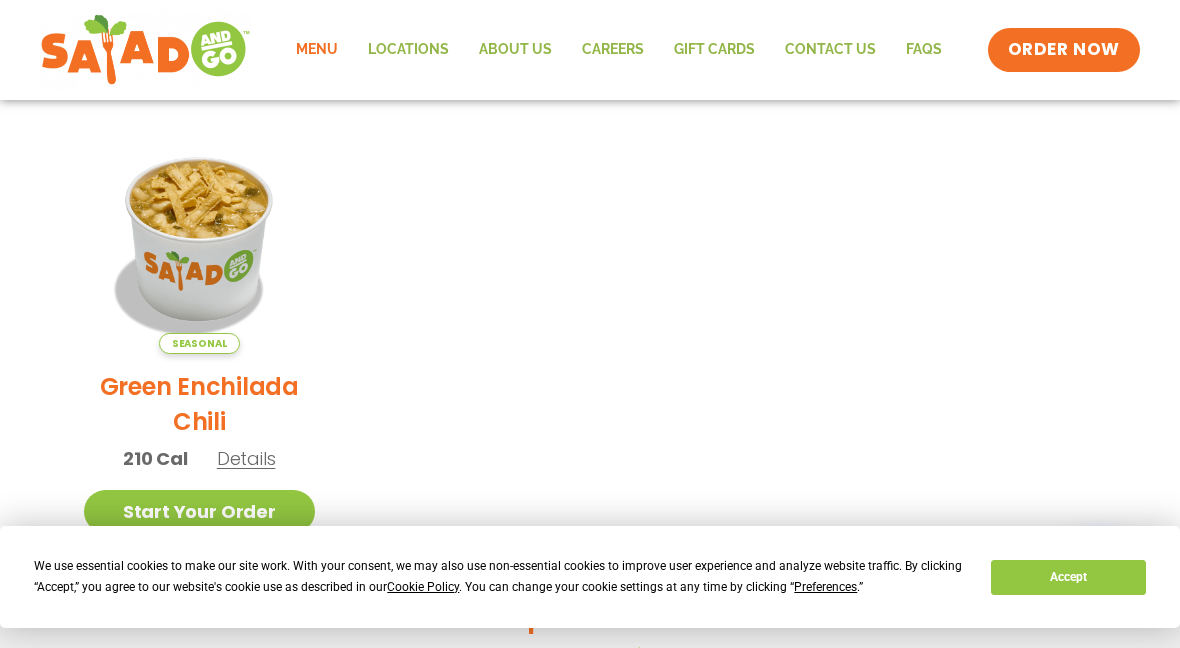 click at bounding box center [199, 238] 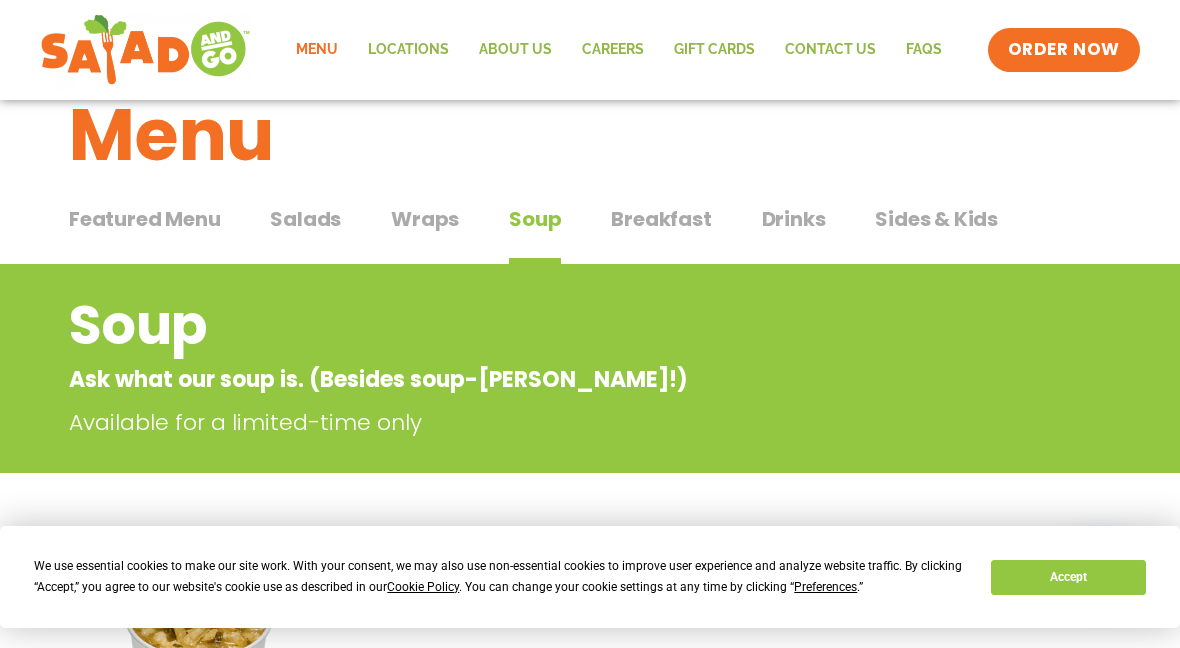 scroll, scrollTop: 56, scrollLeft: 0, axis: vertical 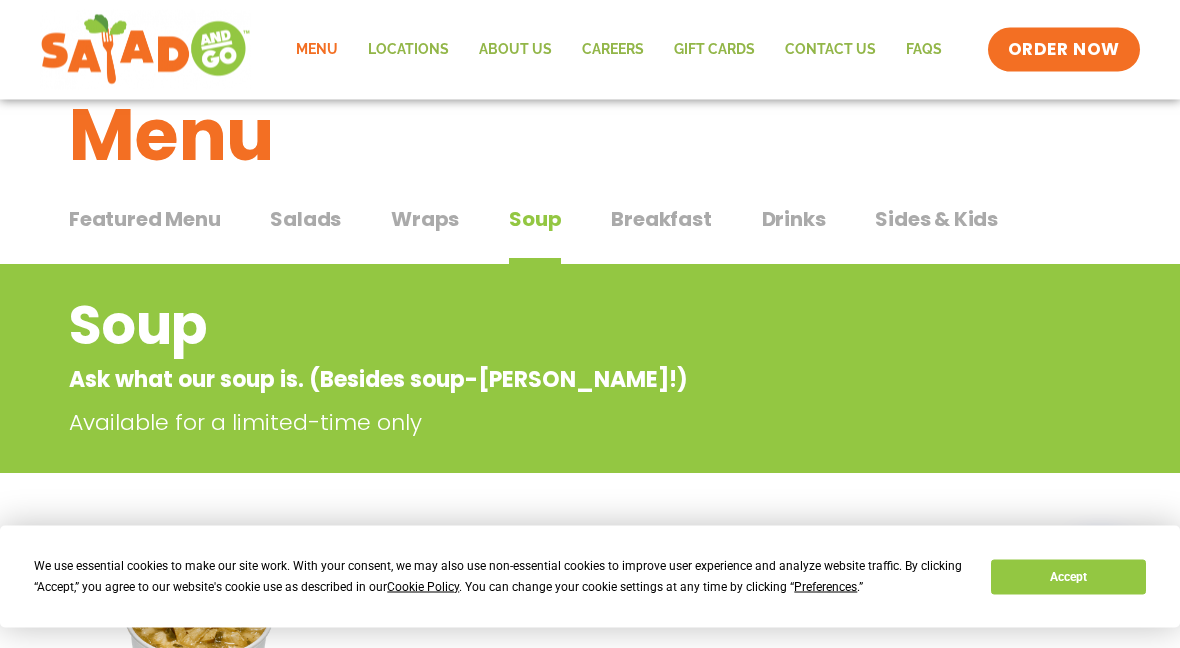 click on "Breakfast" at bounding box center (661, 220) 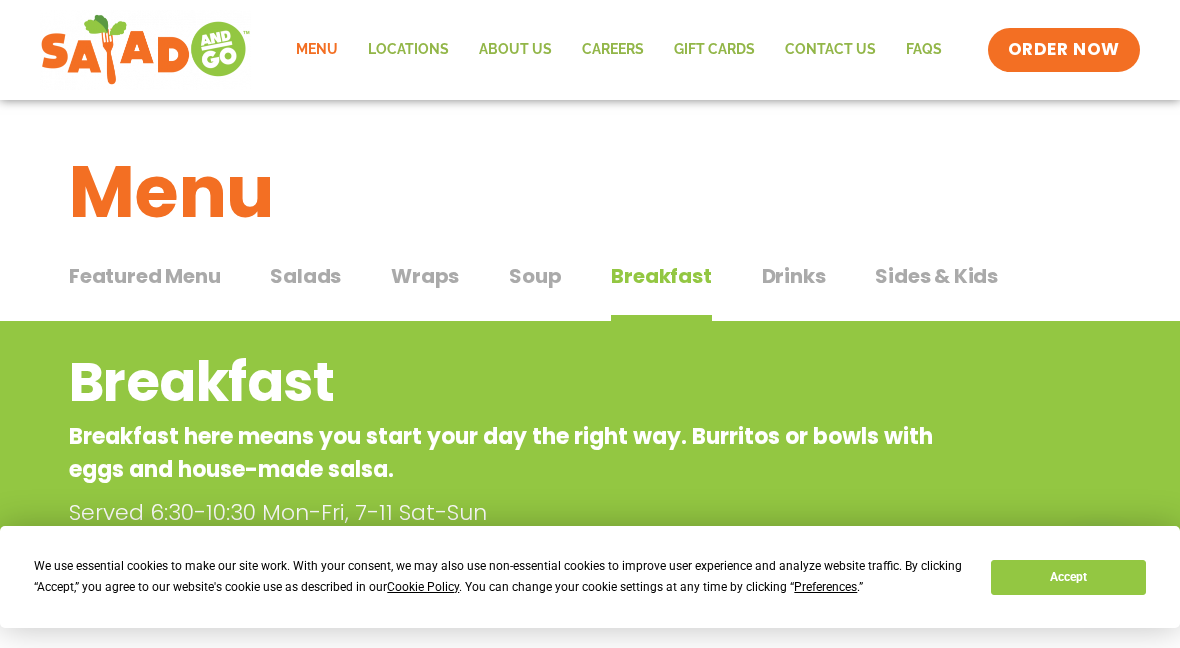 scroll, scrollTop: 28, scrollLeft: 0, axis: vertical 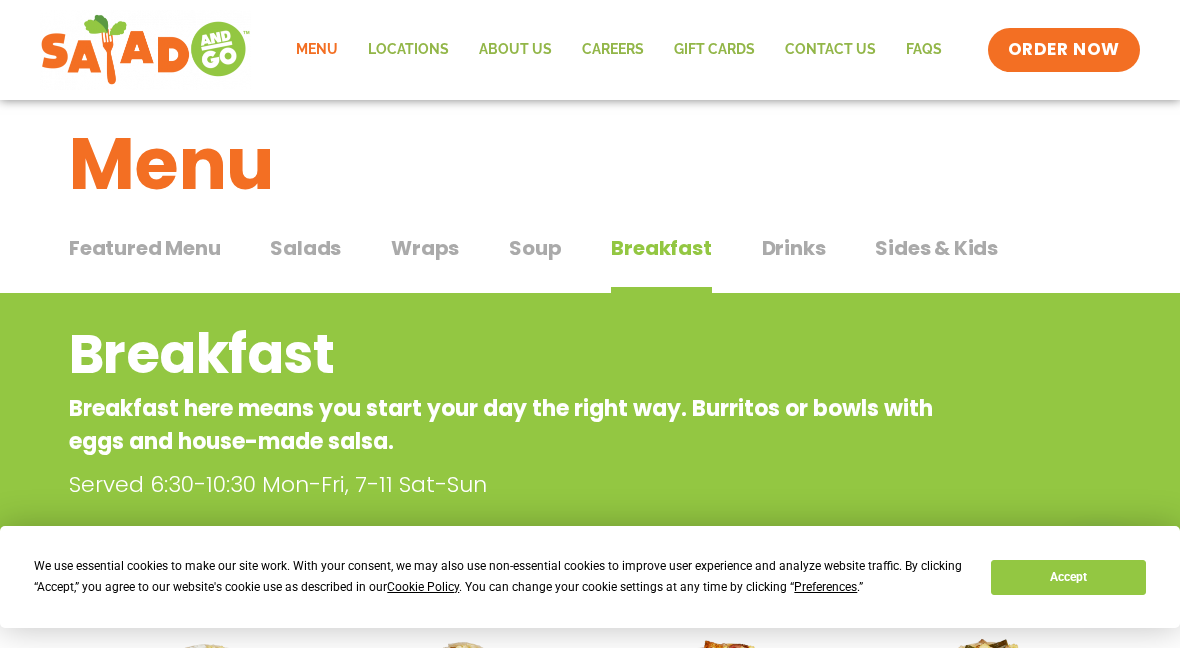 click on "Drinks" at bounding box center (794, 248) 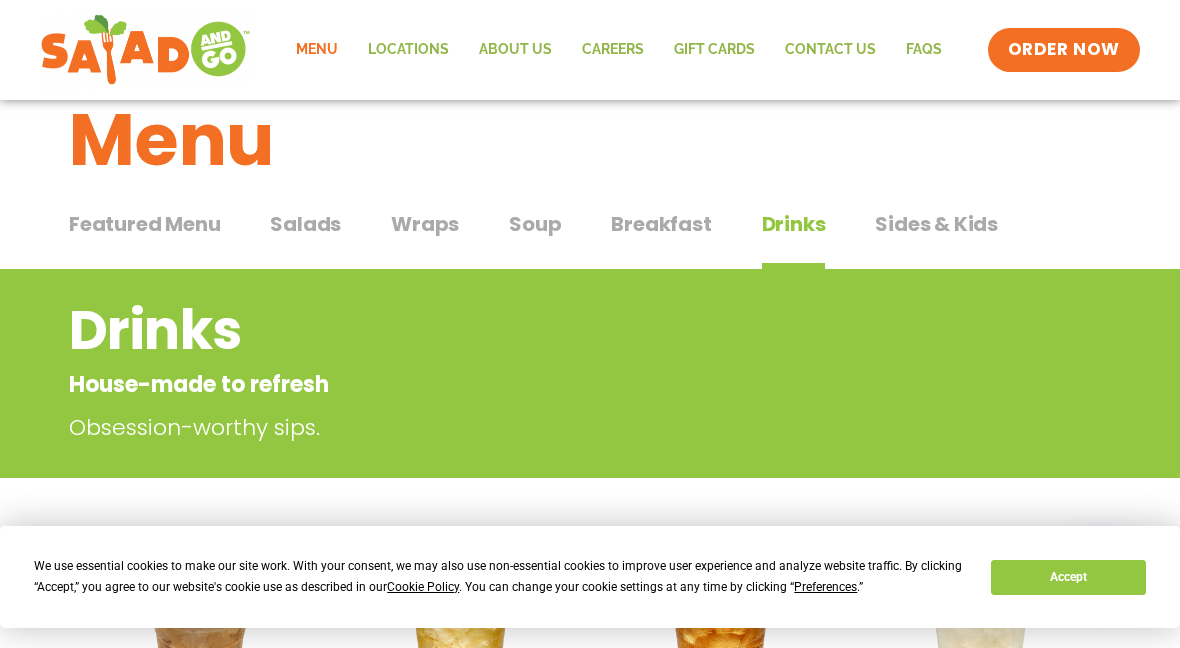 scroll, scrollTop: 14, scrollLeft: 0, axis: vertical 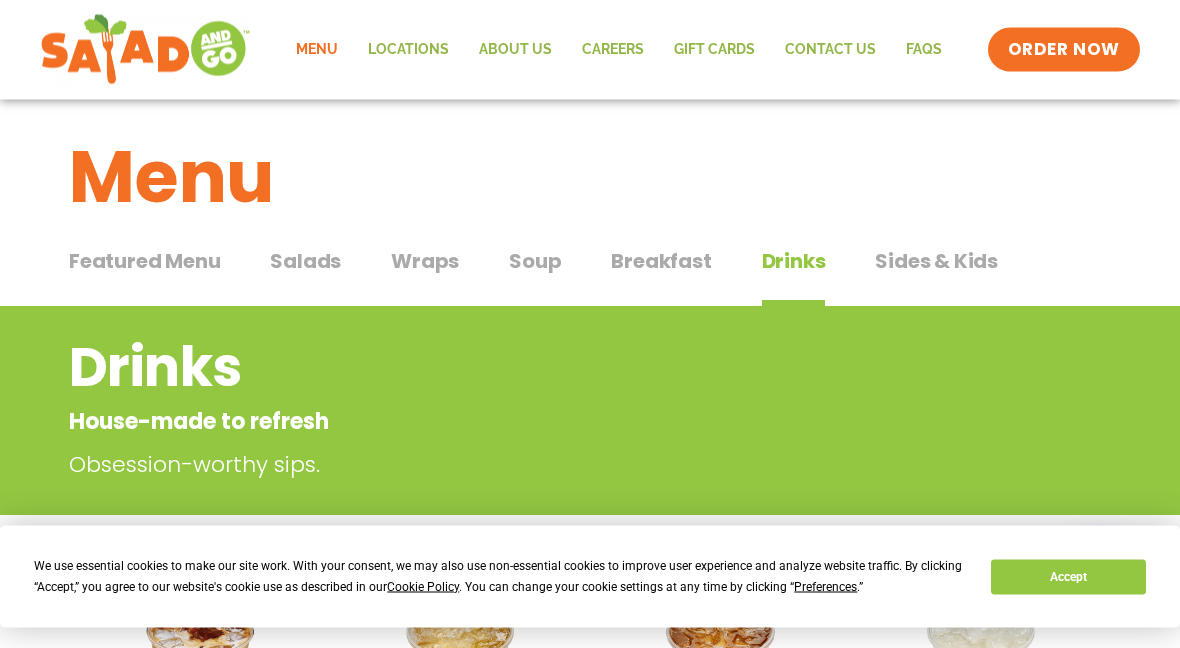 click on "Sides & Kids   Sides & Kids" at bounding box center (936, 277) 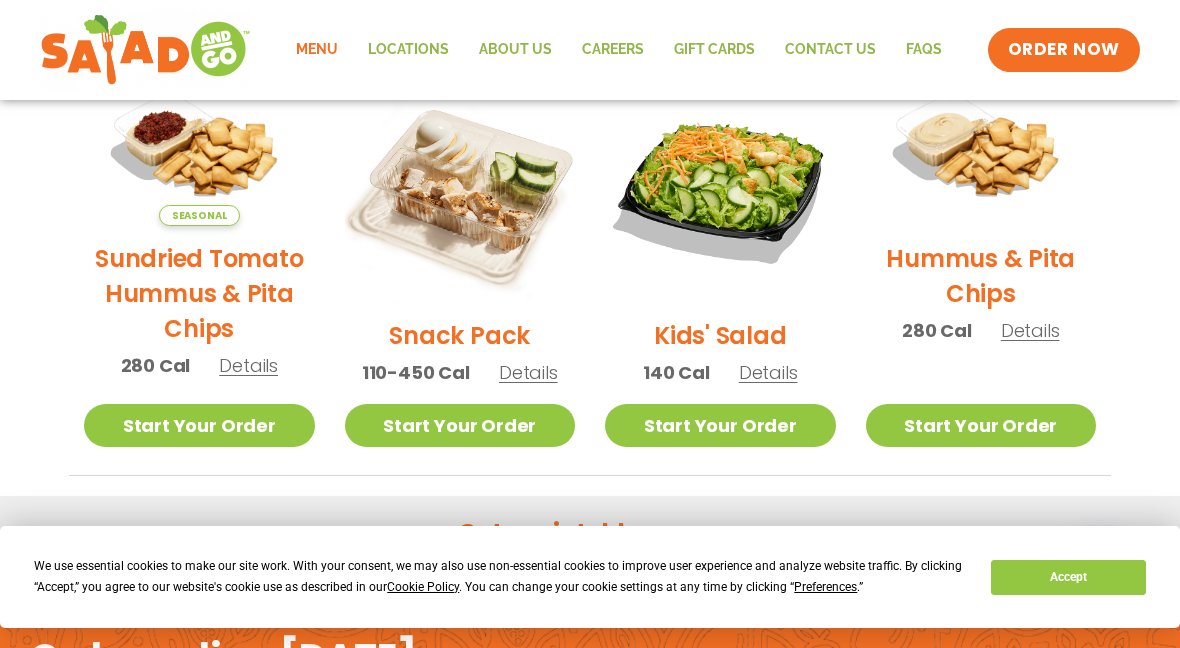 scroll, scrollTop: 522, scrollLeft: 0, axis: vertical 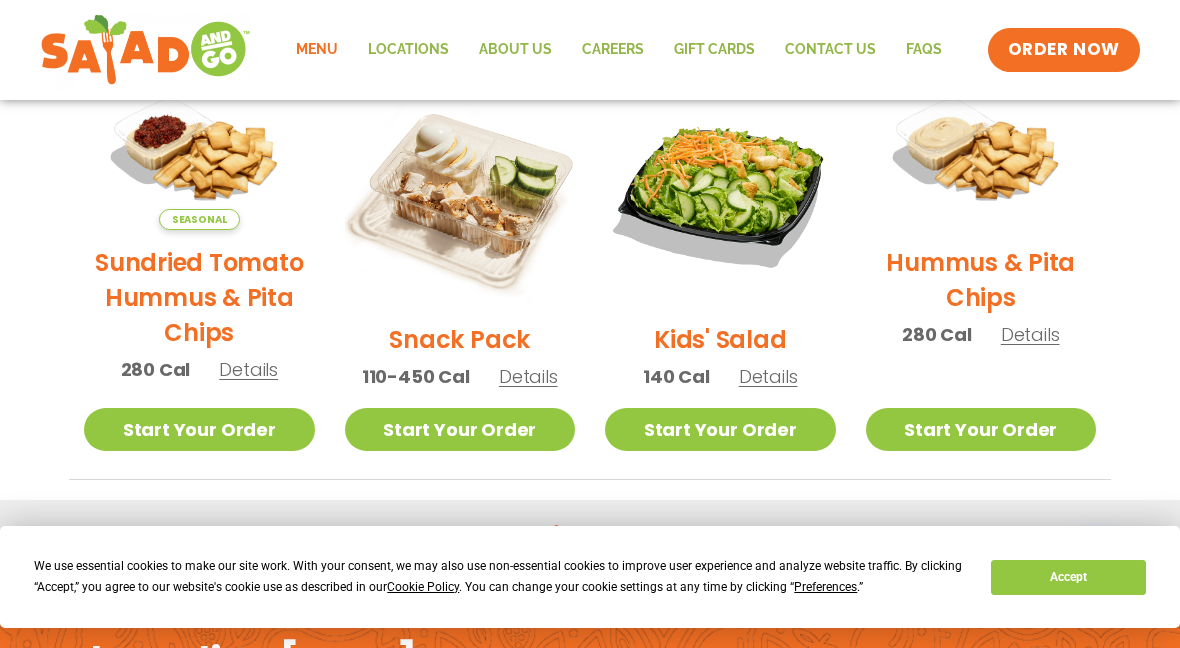 click at bounding box center (460, 191) 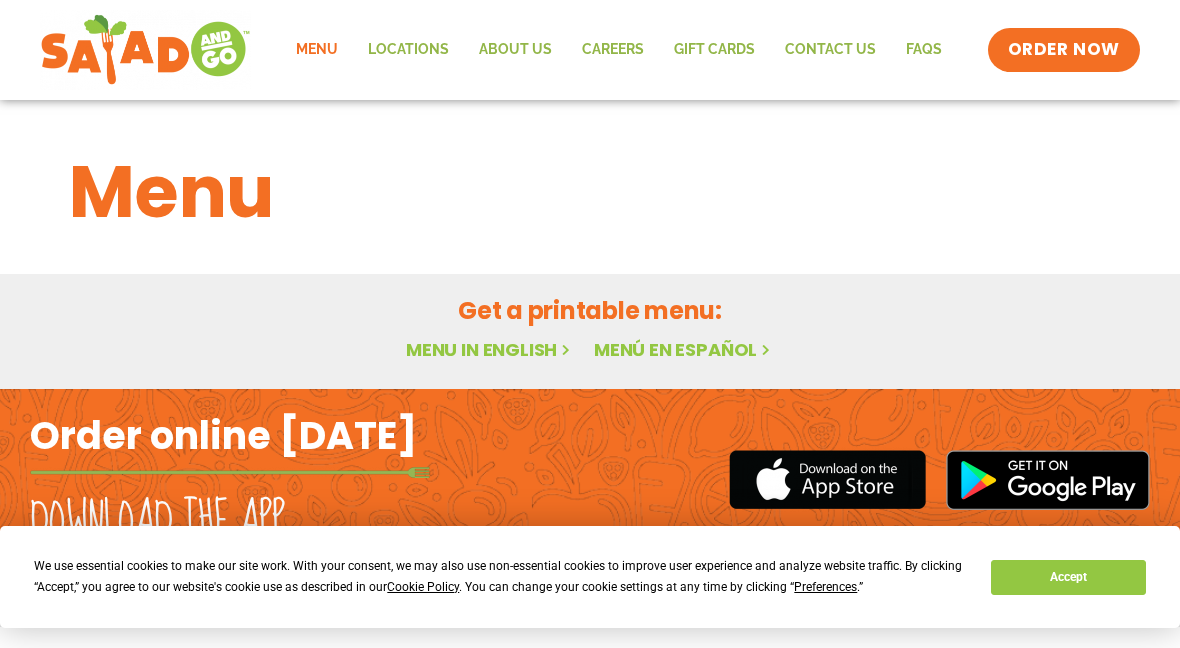 scroll, scrollTop: 46, scrollLeft: 0, axis: vertical 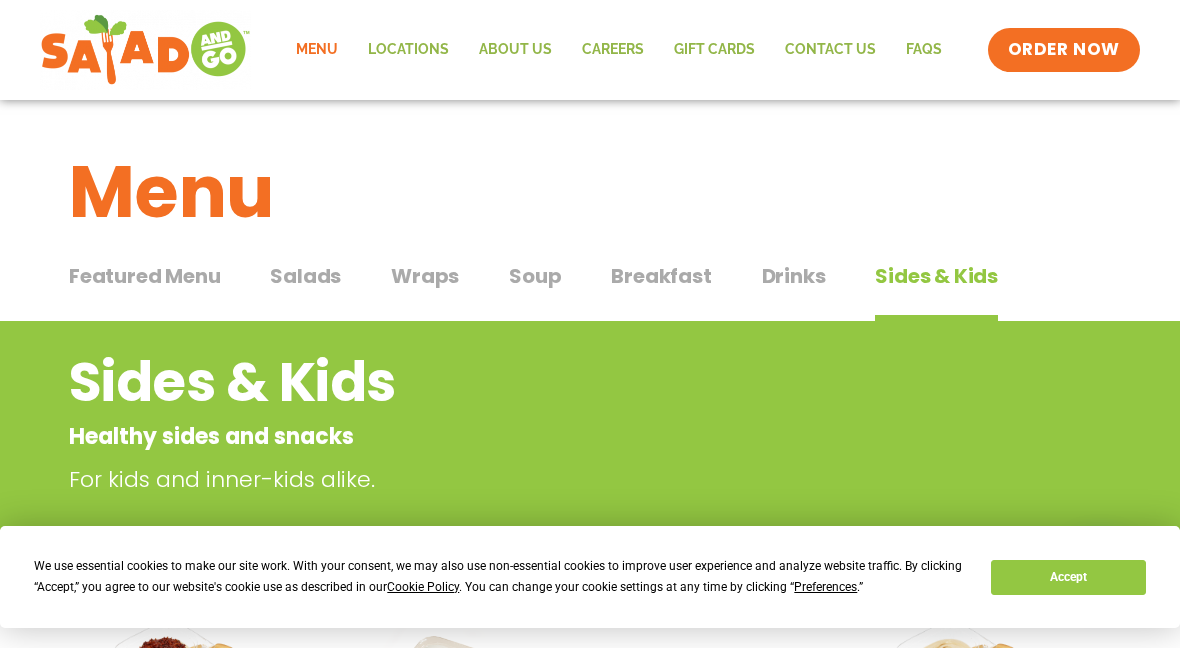 click on "Salads" at bounding box center (305, 276) 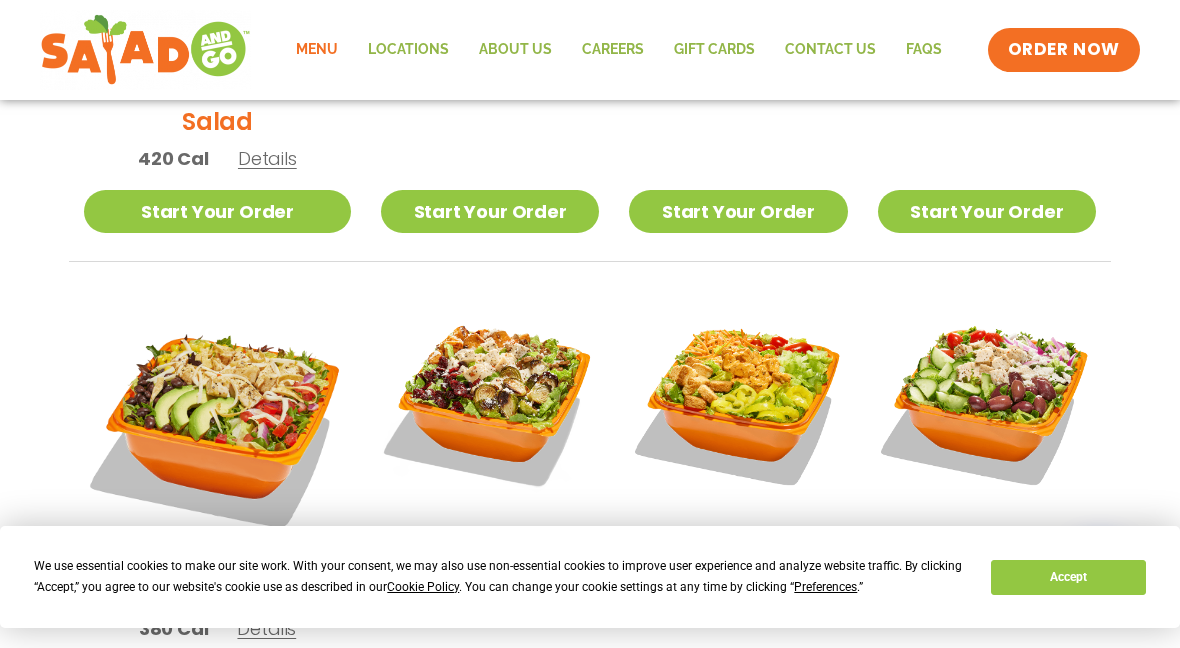 scroll, scrollTop: 904, scrollLeft: 0, axis: vertical 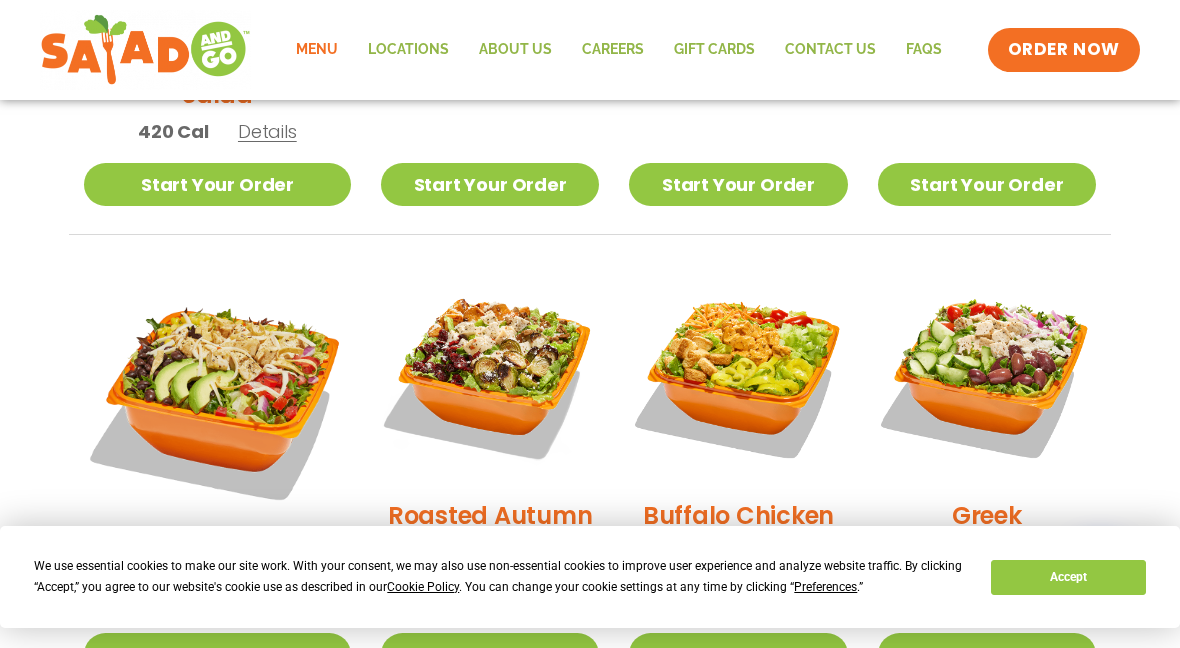 click at bounding box center (490, 374) 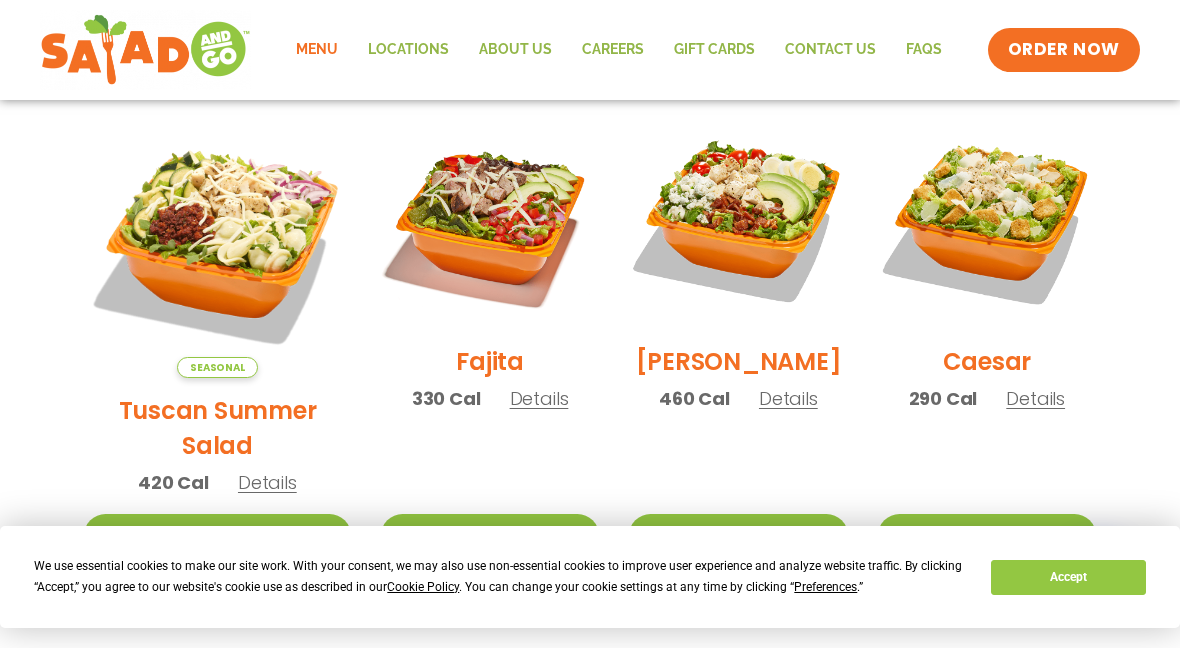 scroll, scrollTop: 550, scrollLeft: 0, axis: vertical 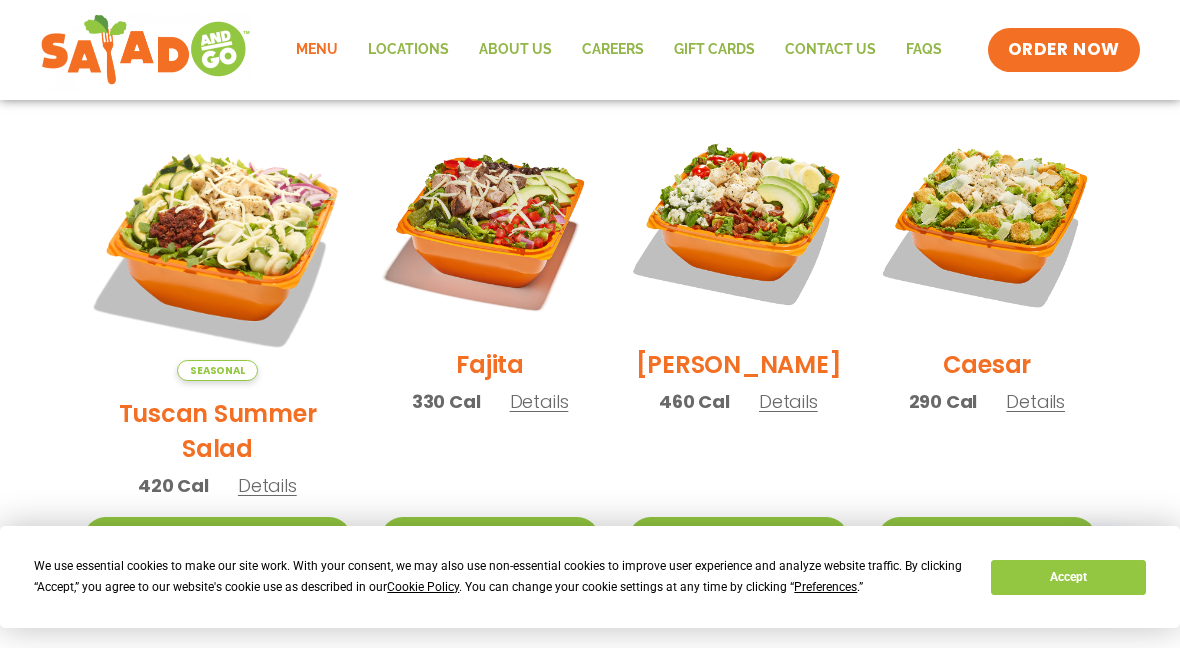 click at bounding box center [738, 223] 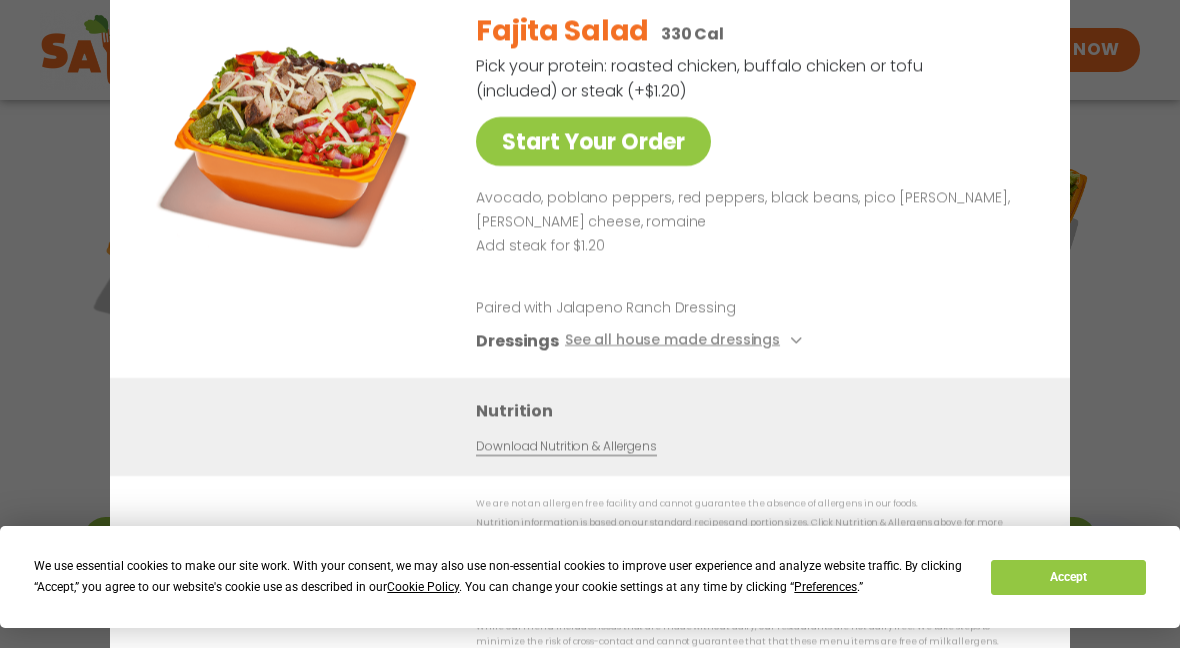 click on "Start Your Order Fajita Salad  330 Cal  Pick your protein: roasted chicken, buffalo chicken or tofu (included) or steak (+$1.20)   Start Your Order Avocado, poblano peppers, red peppers, black beans, pico de gallo, pepper jack cheese, romaine Add steak for $1.20   Paired with Jalapeno Ranch Dressing Dressings   See all house made dressings    Balsamic Vinaigrette GF DF V   BBQ Ranch GF   Caesar GF   Creamy Blue Cheese GF   Creamy Greek GF   Jalapeño Ranch GF   Ranch GF   Thai Peanut GF DF" at bounding box center (590, 186) 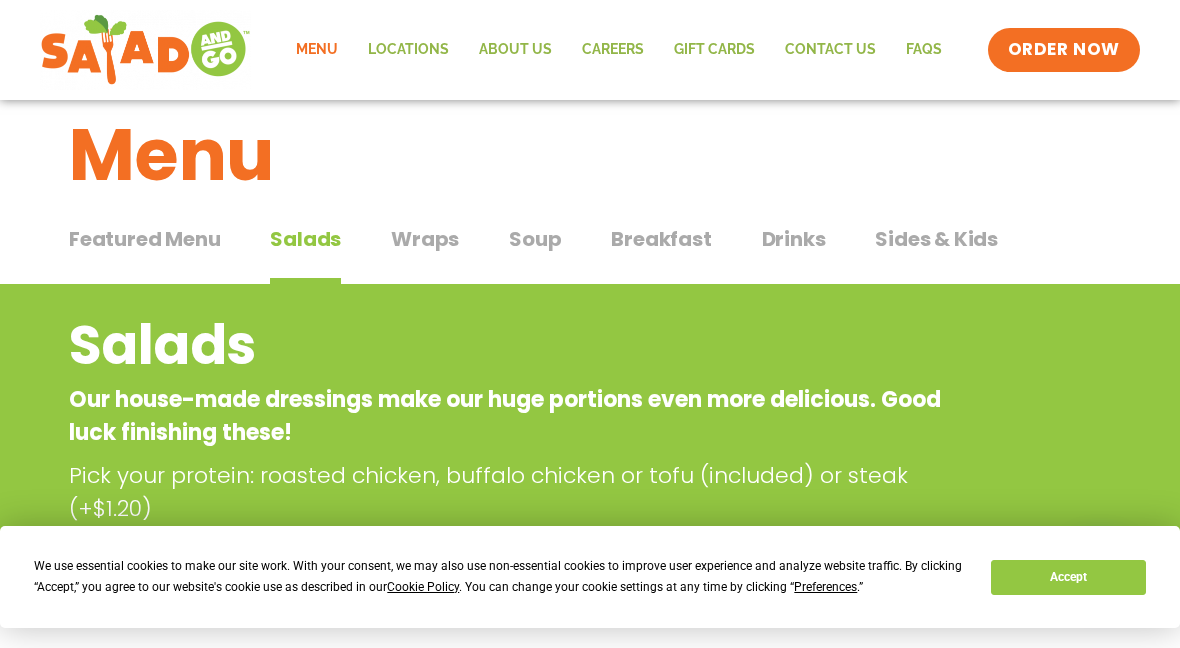 scroll, scrollTop: 0, scrollLeft: 0, axis: both 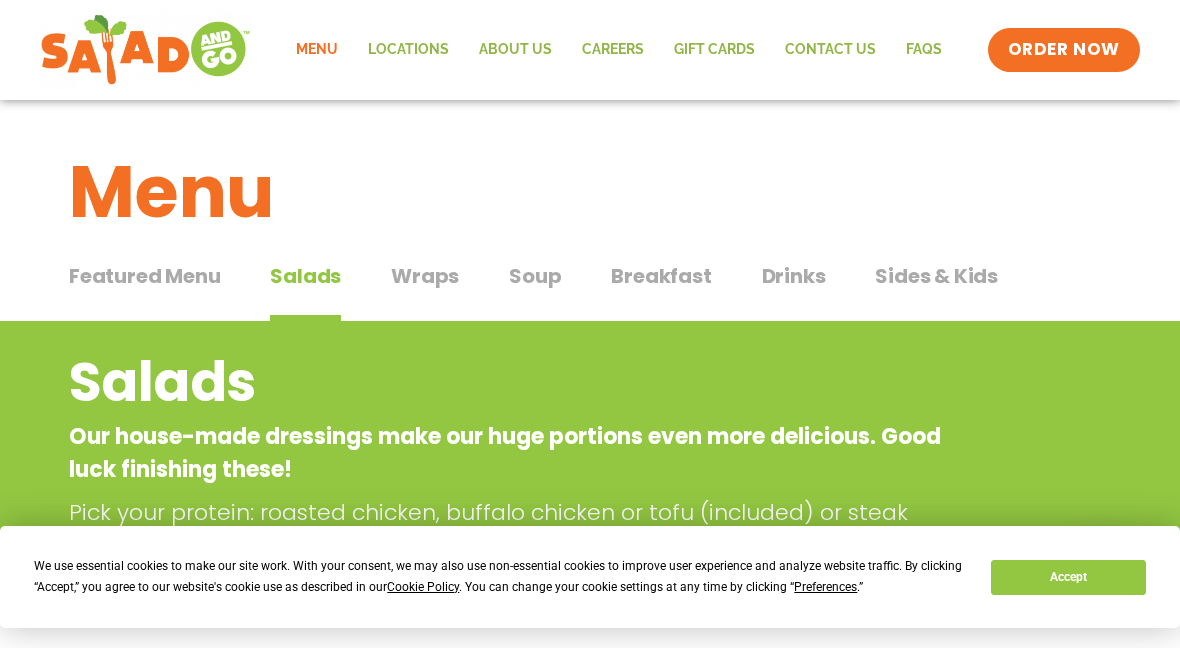 click on "Wraps" at bounding box center [425, 276] 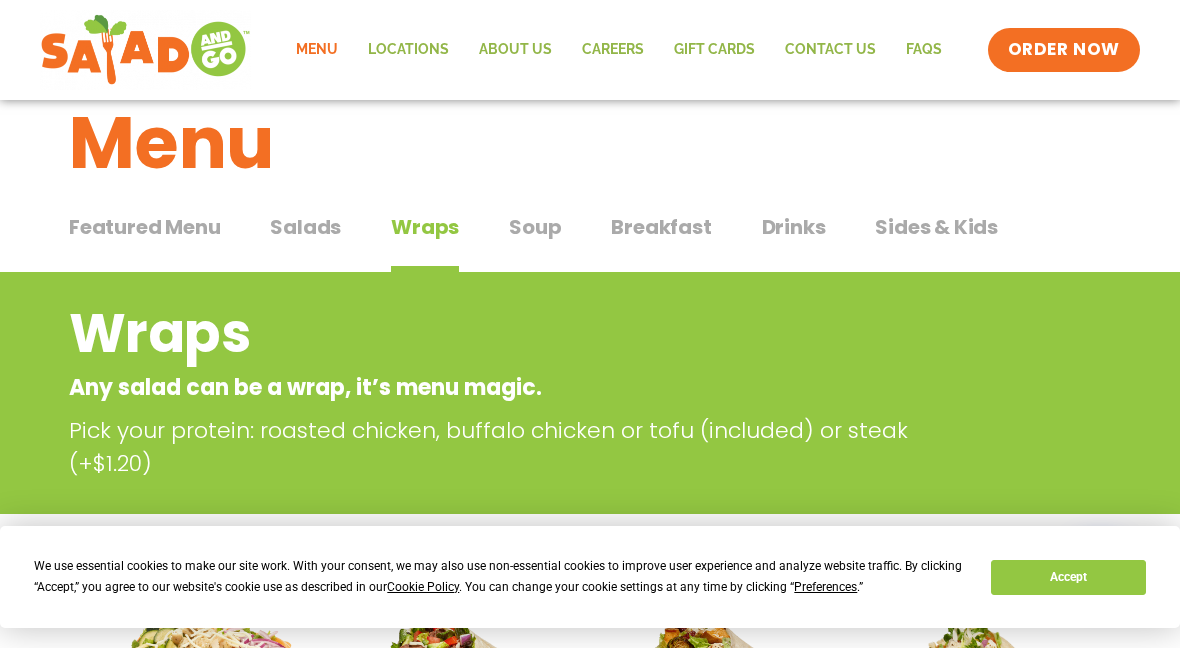 scroll, scrollTop: 0, scrollLeft: 0, axis: both 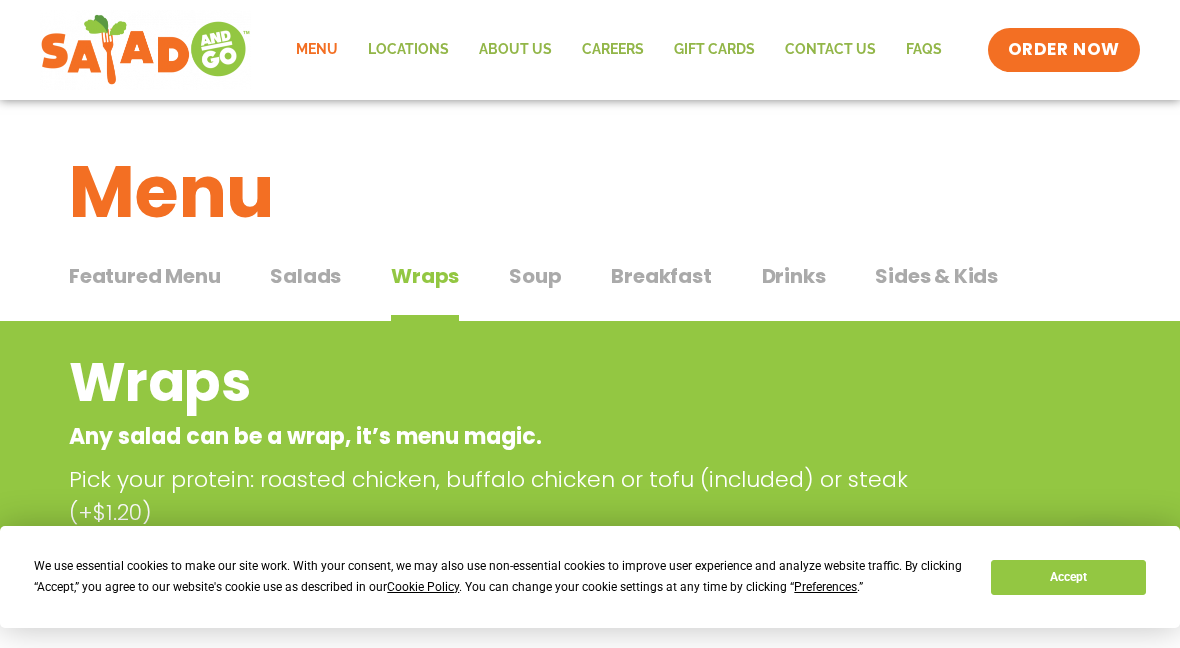 click on "Soup" at bounding box center (535, 276) 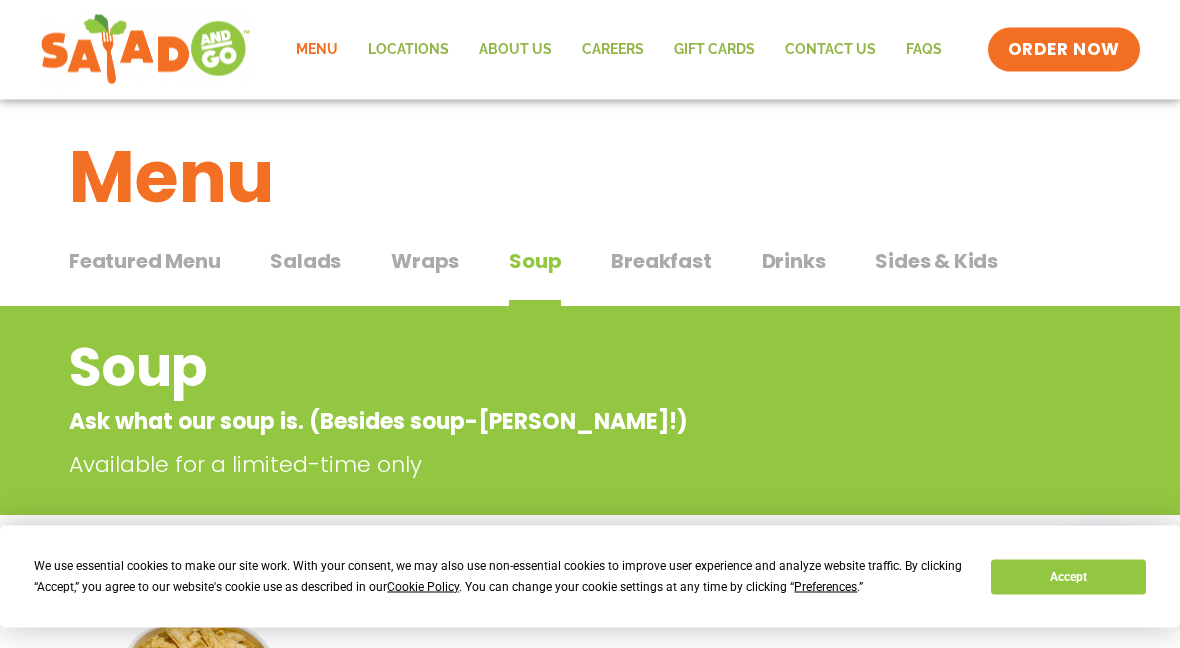 scroll, scrollTop: 0, scrollLeft: 0, axis: both 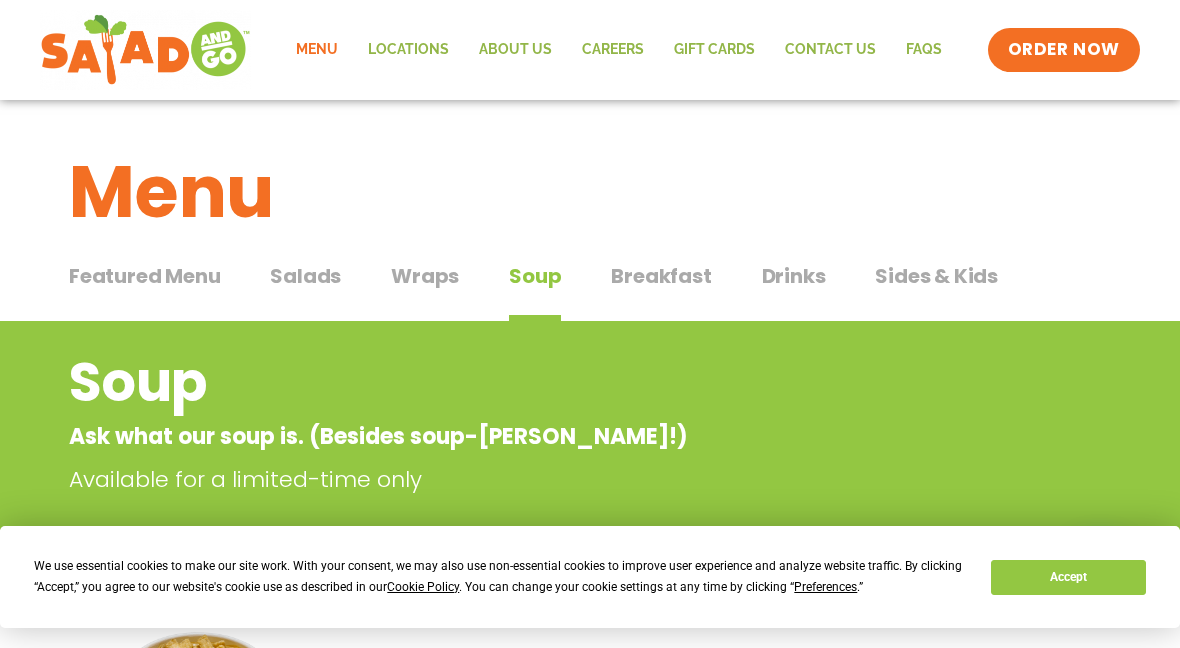 click on "Drinks" at bounding box center (794, 276) 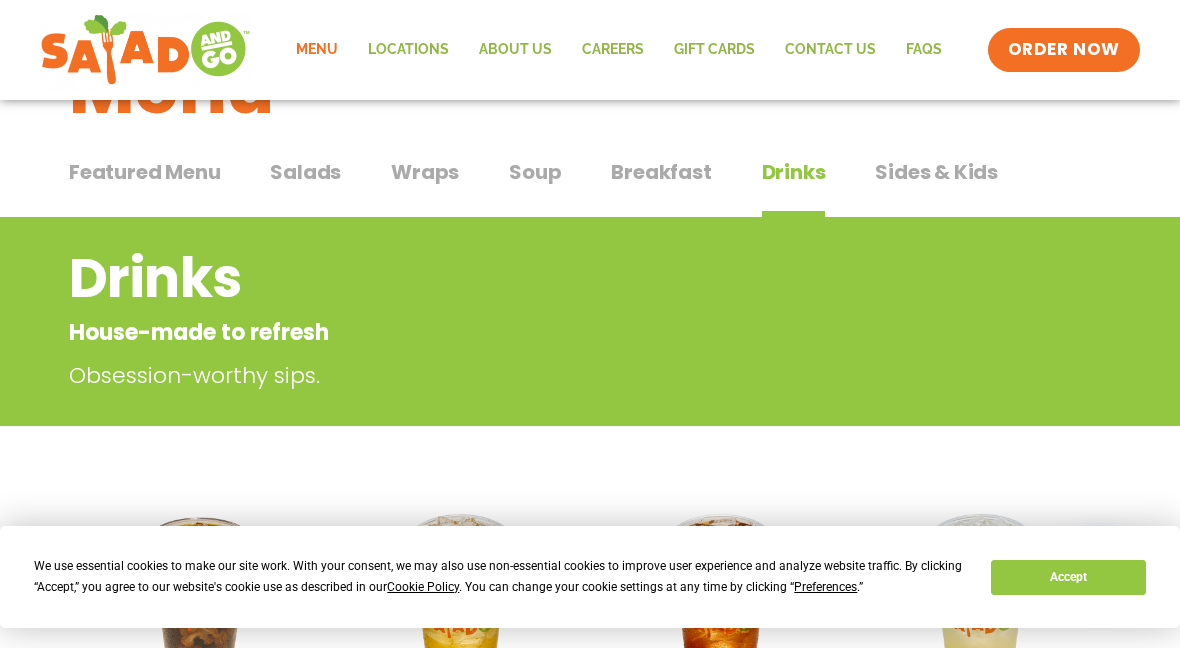 scroll, scrollTop: 0, scrollLeft: 0, axis: both 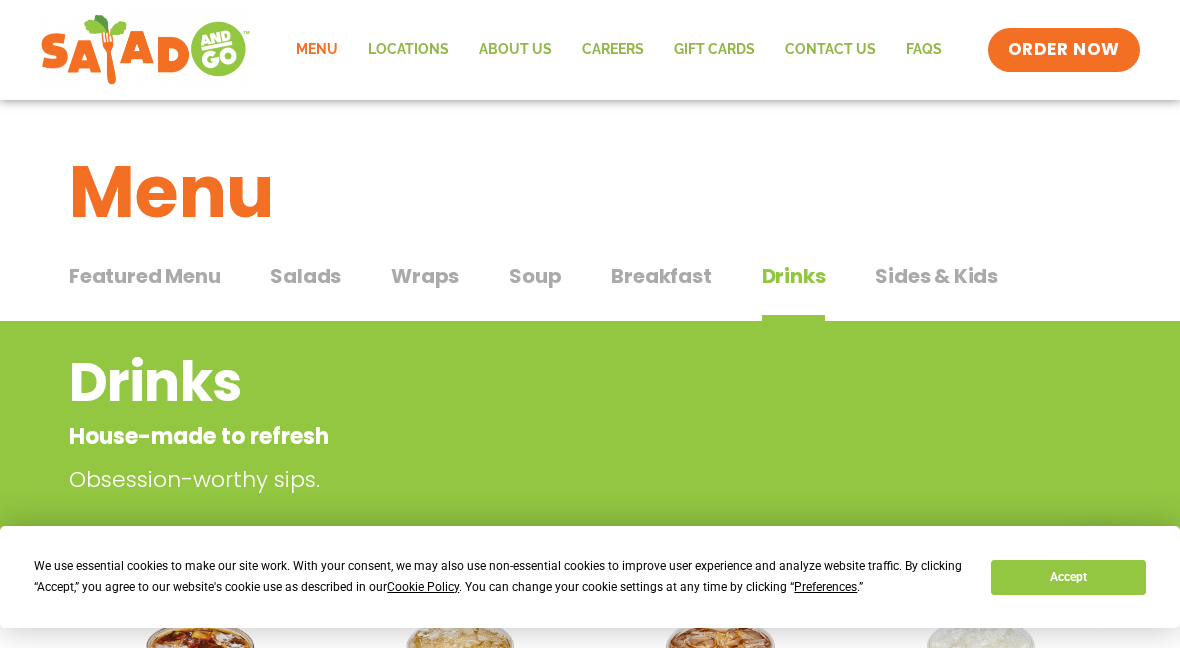 click on "Featured Menu" at bounding box center (144, 276) 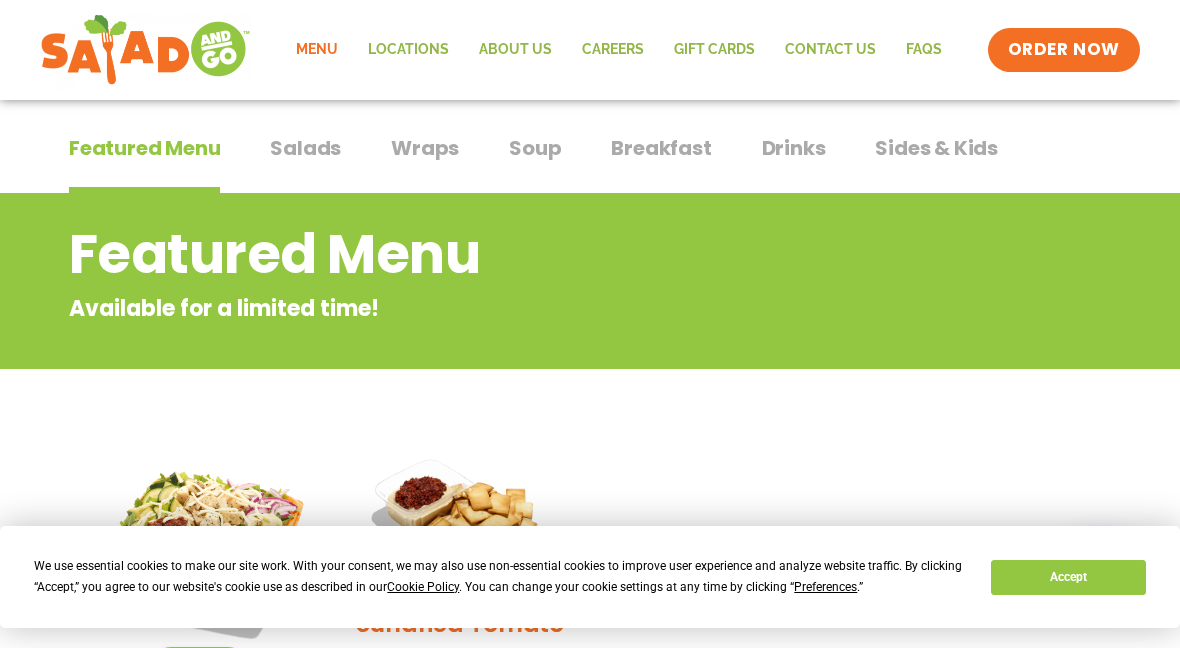 scroll, scrollTop: 0, scrollLeft: 0, axis: both 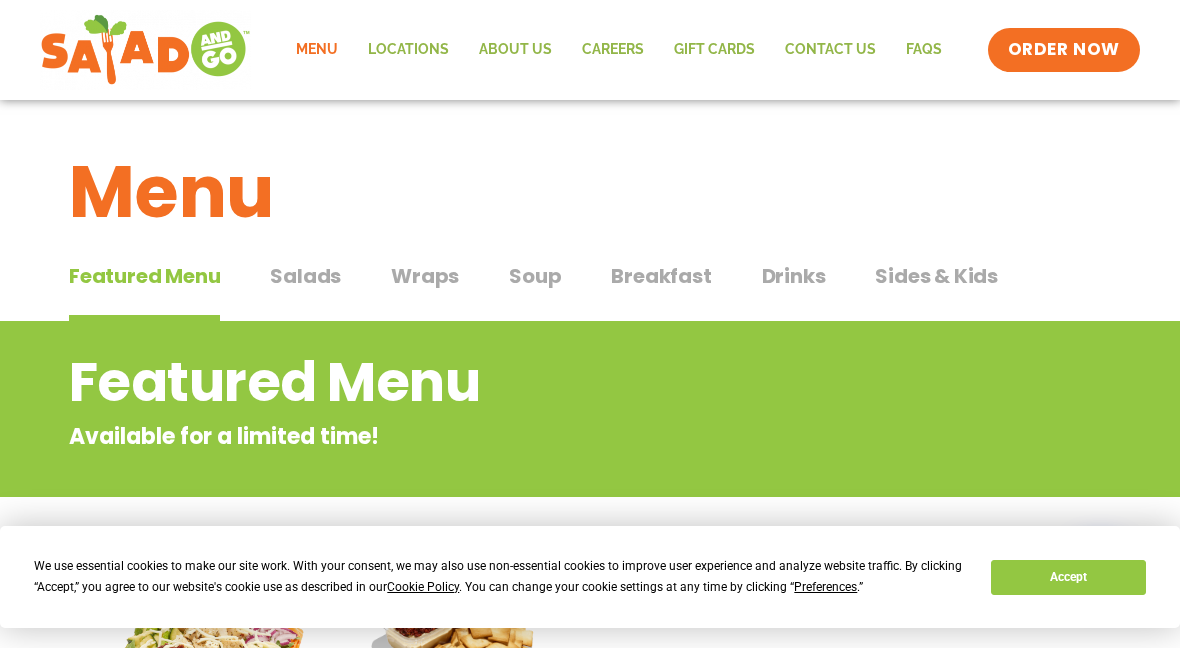 click on "Salads" at bounding box center (305, 276) 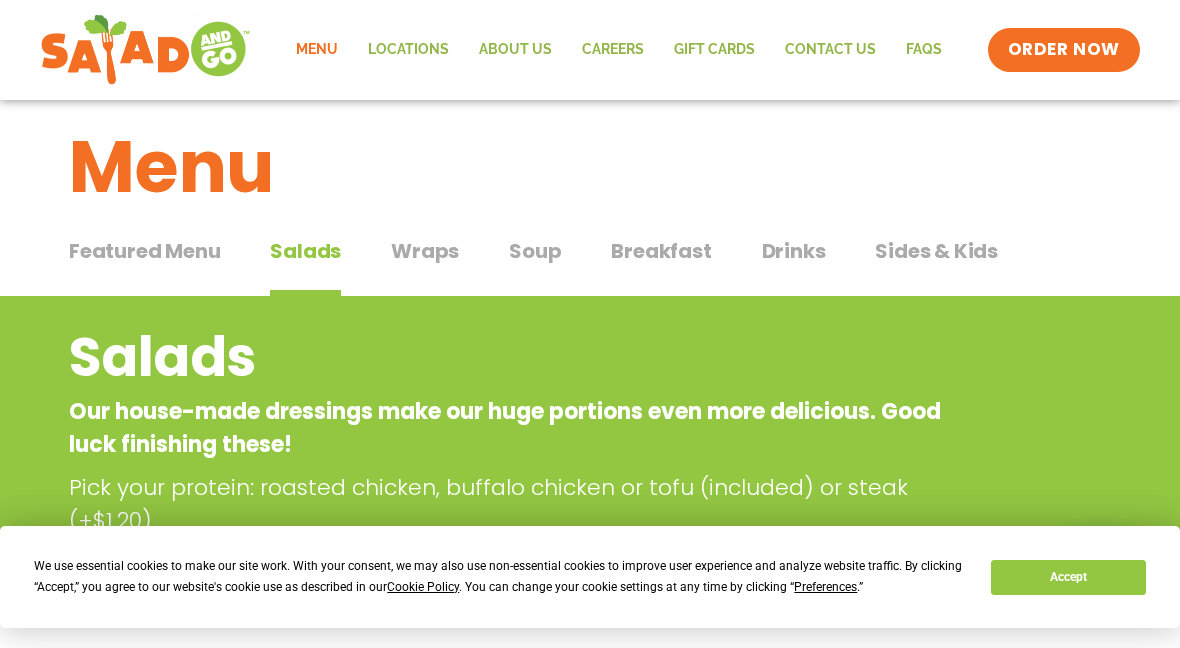 scroll, scrollTop: 0, scrollLeft: 0, axis: both 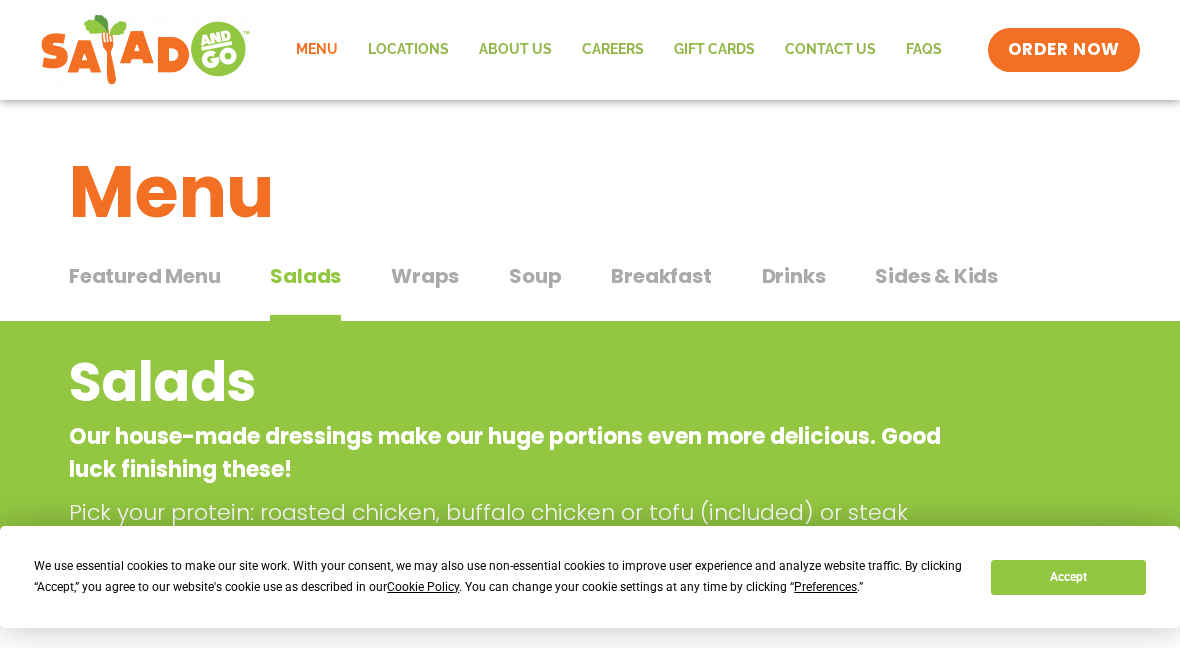 click on "Featured Menu   Featured Menu       Salads   Salads       Wraps   Wraps       Soup   Soup       Breakfast   Breakfast       Drinks   Drinks       Sides & Kids   Sides & Kids" at bounding box center (590, 288) 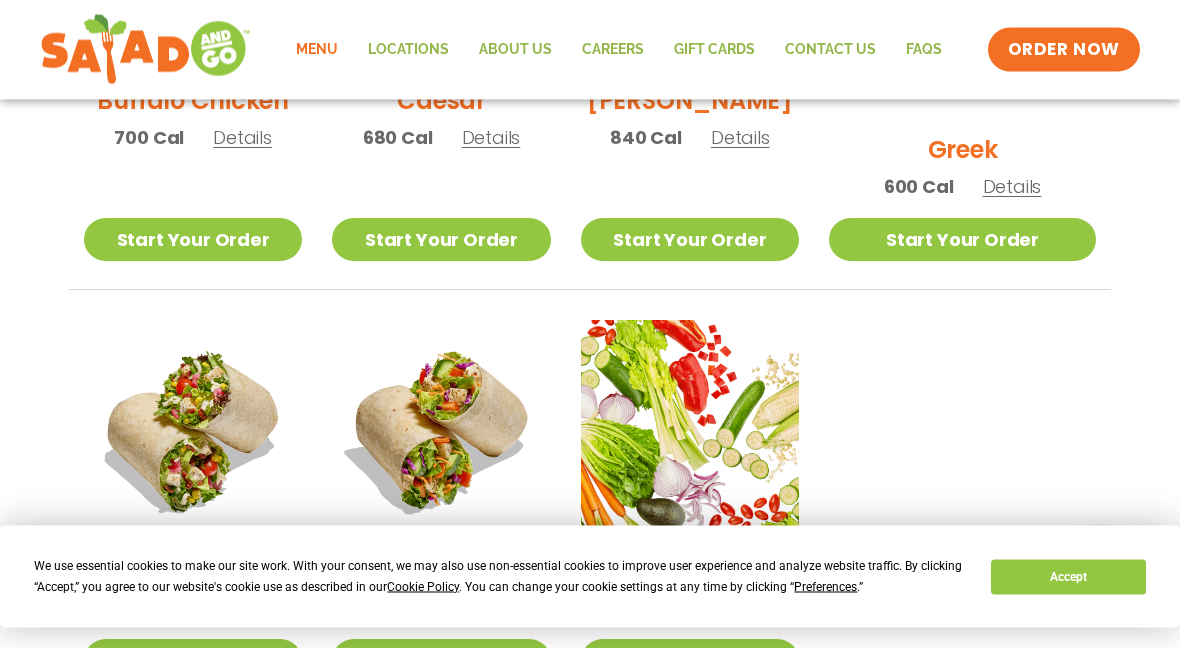 scroll, scrollTop: 1296, scrollLeft: 0, axis: vertical 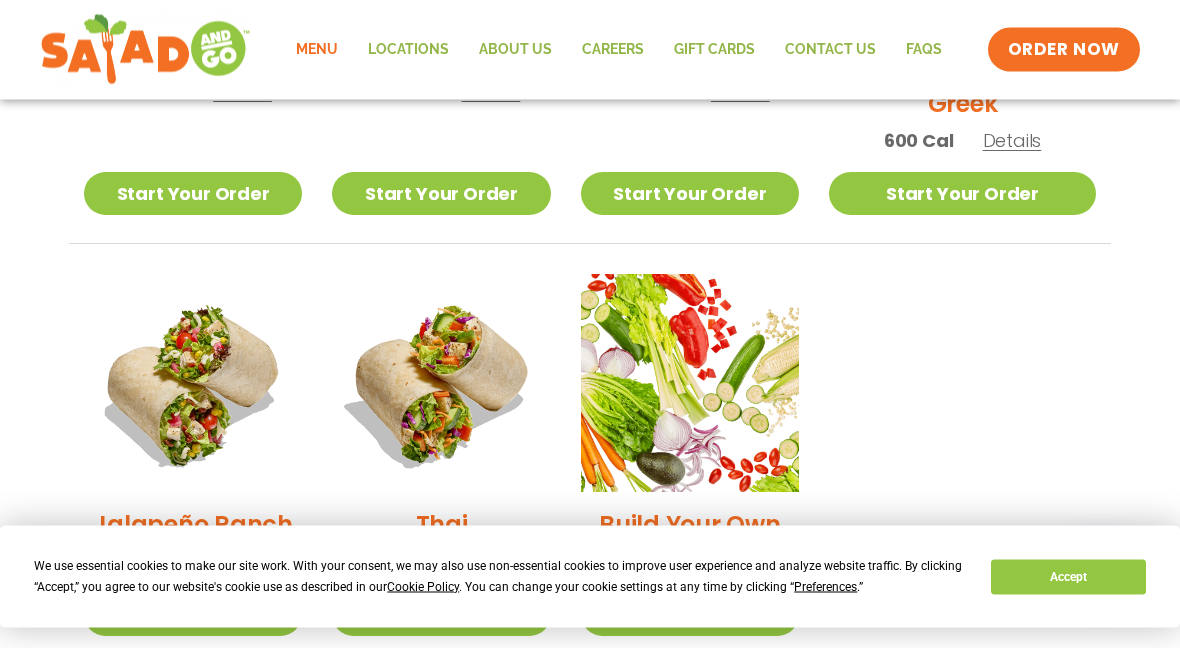 click on "Start Your Order" at bounding box center (690, 615) 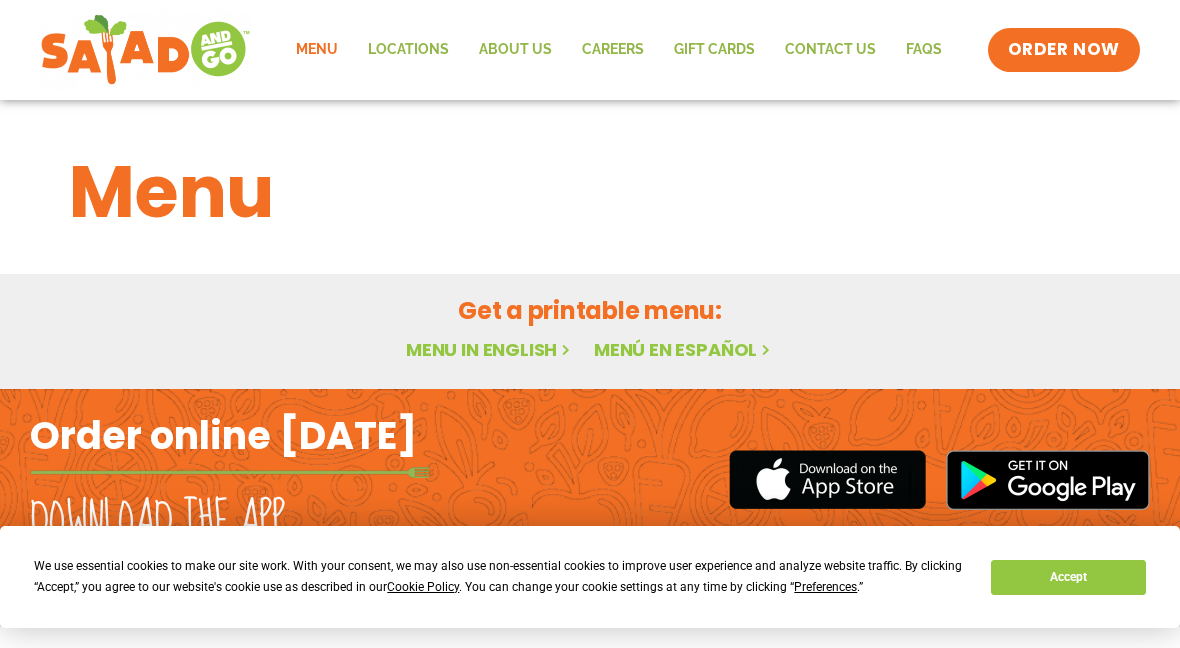 scroll, scrollTop: 47, scrollLeft: 0, axis: vertical 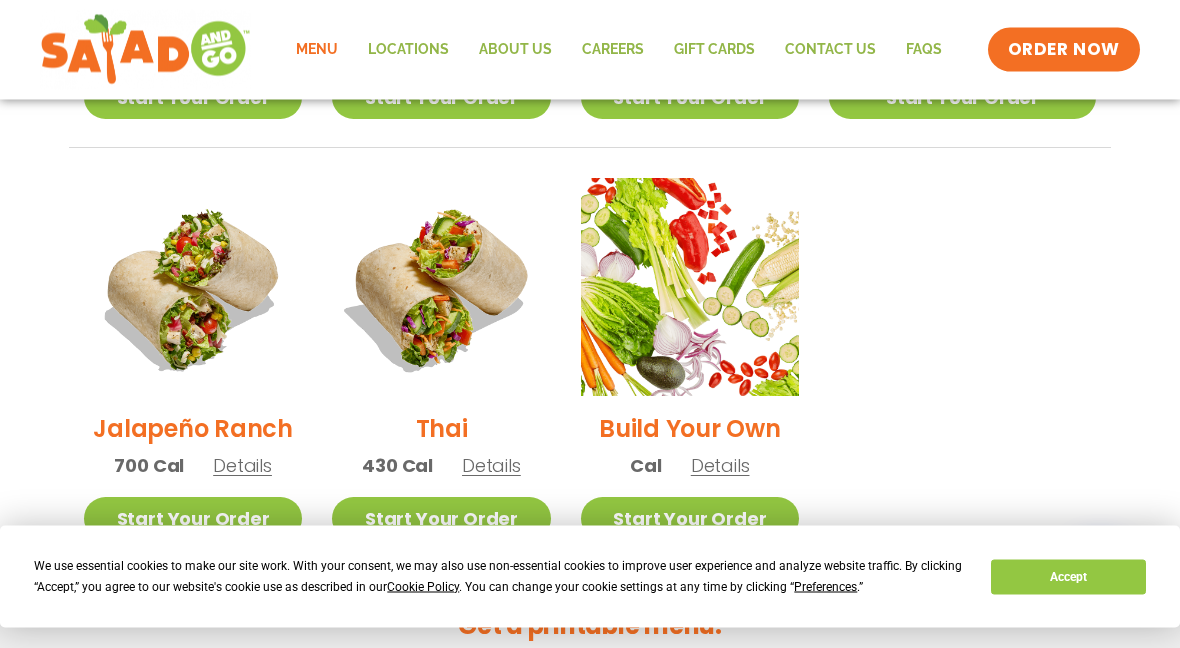 click on "Start Your Order" at bounding box center (690, 519) 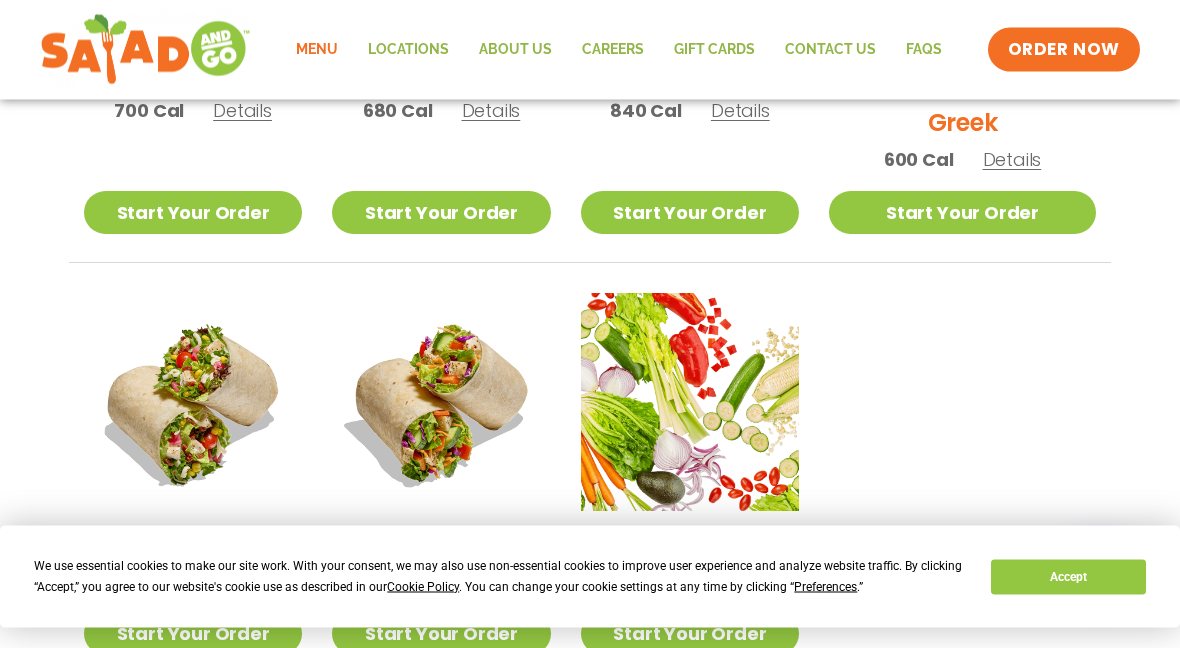 scroll, scrollTop: 1317, scrollLeft: 0, axis: vertical 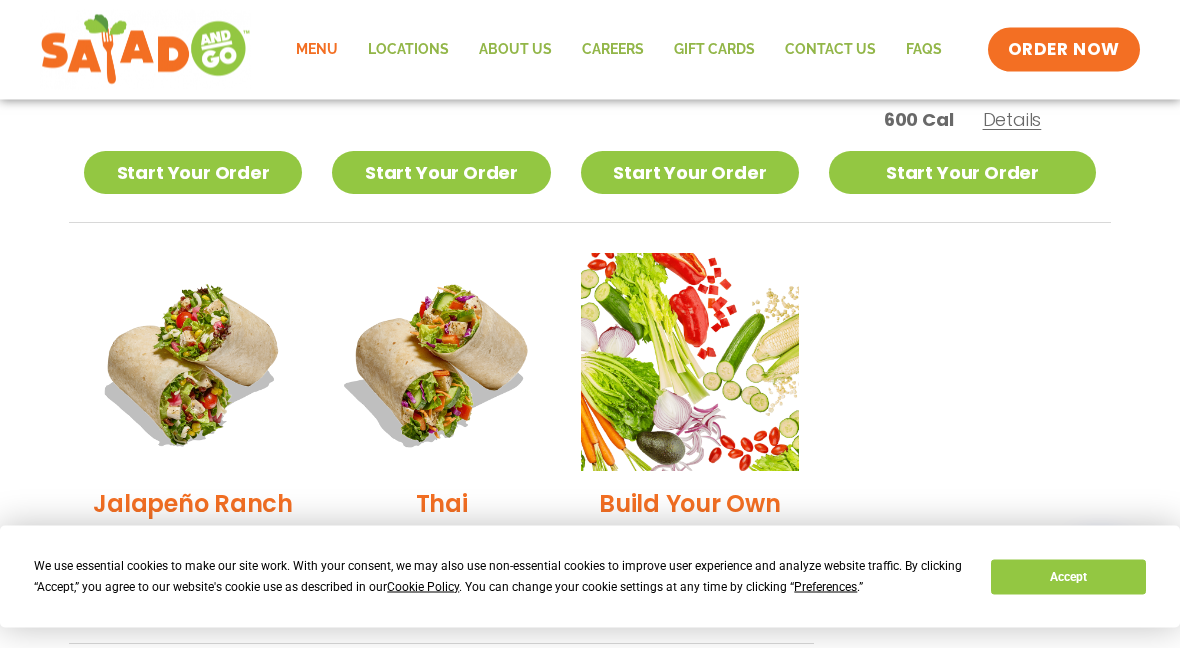 click on "Build Your Own    Cal   Details" at bounding box center (690, 413) 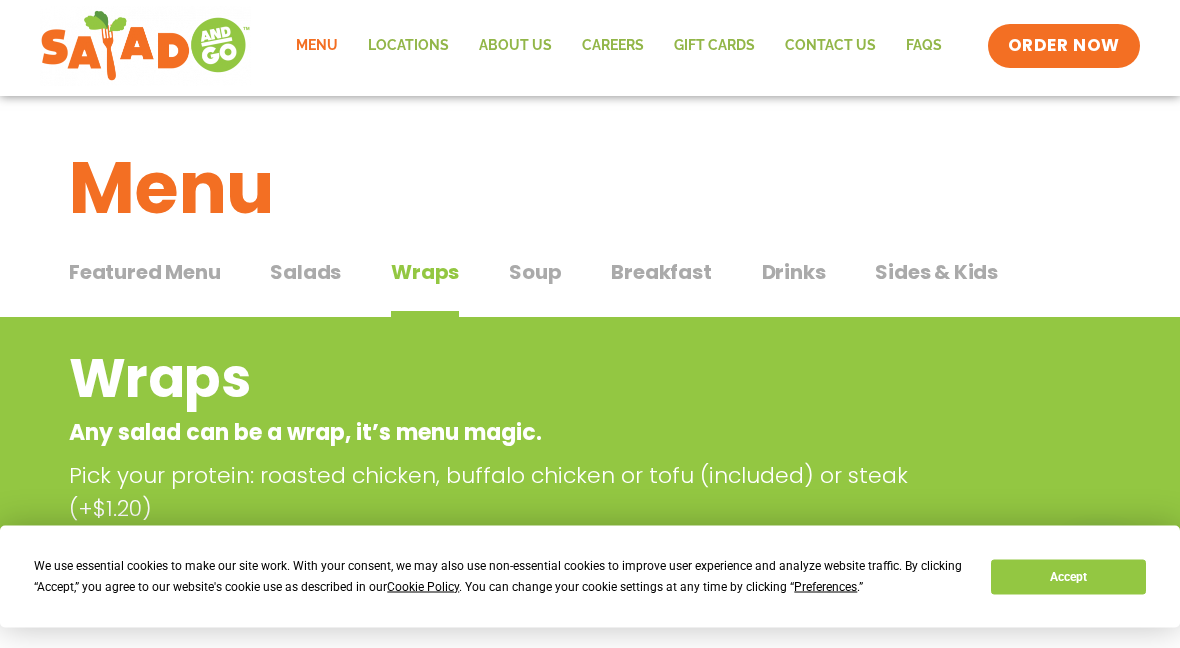 scroll, scrollTop: 0, scrollLeft: 0, axis: both 